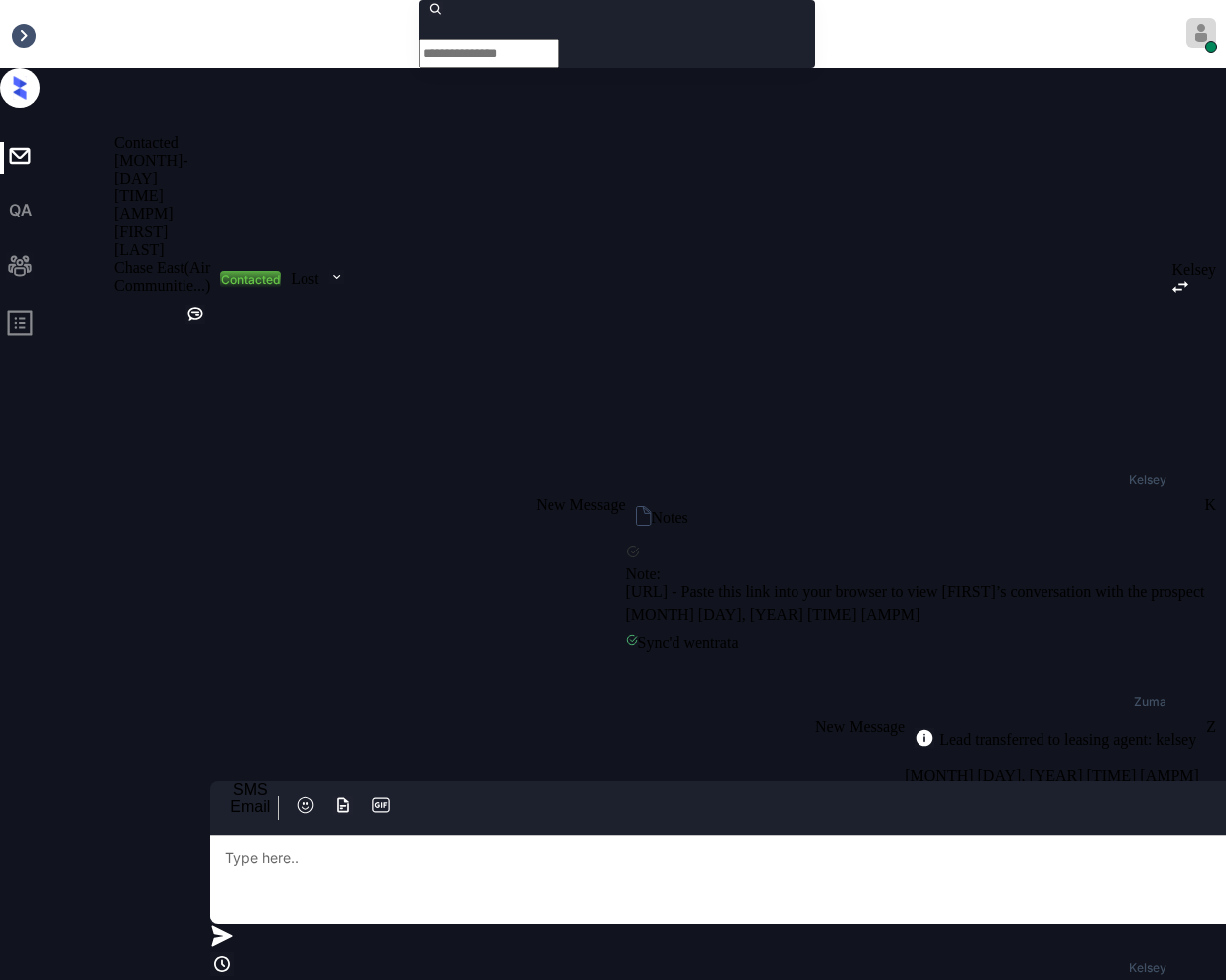 scroll, scrollTop: 2144, scrollLeft: 0, axis: vertical 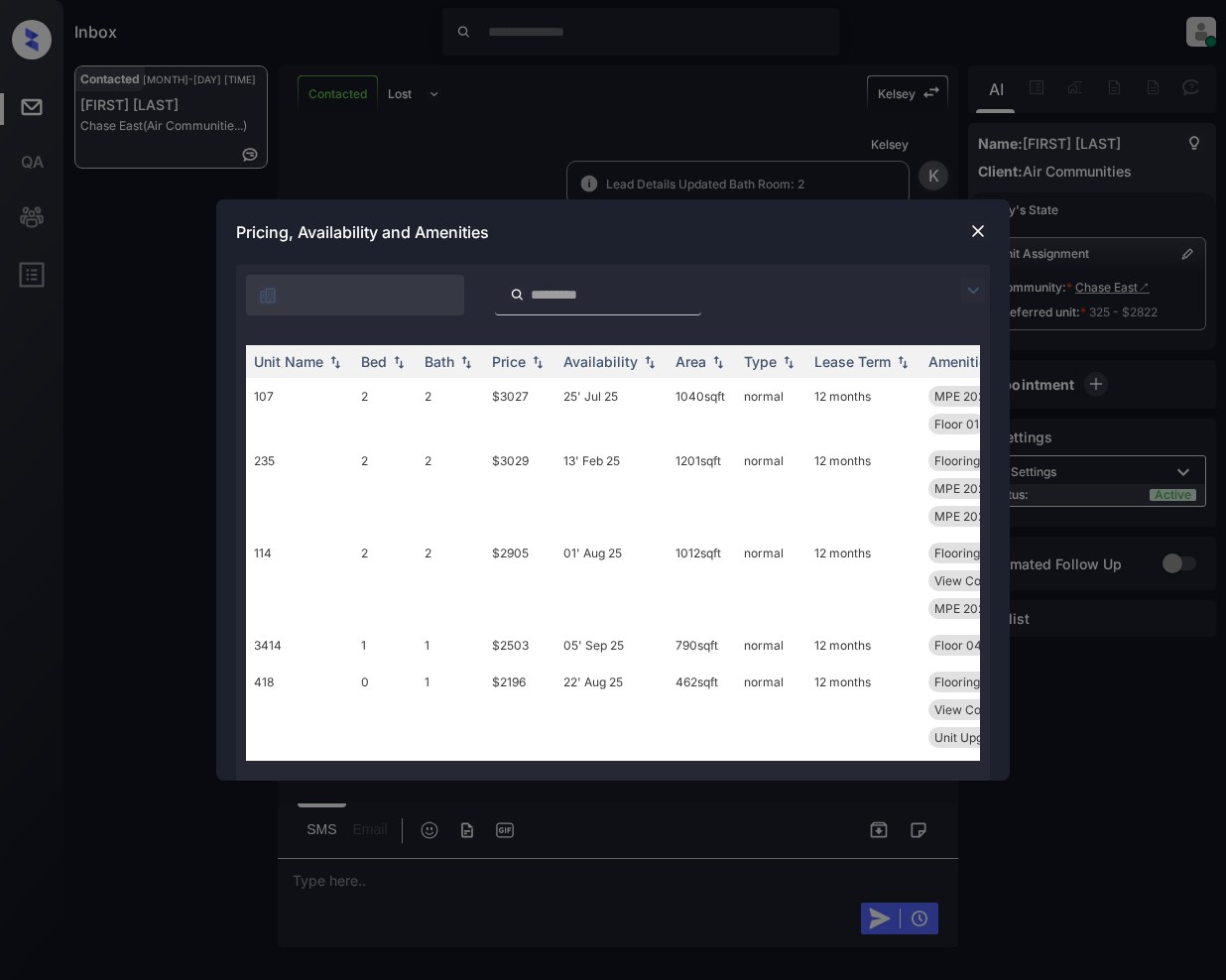 click at bounding box center (973, 291) 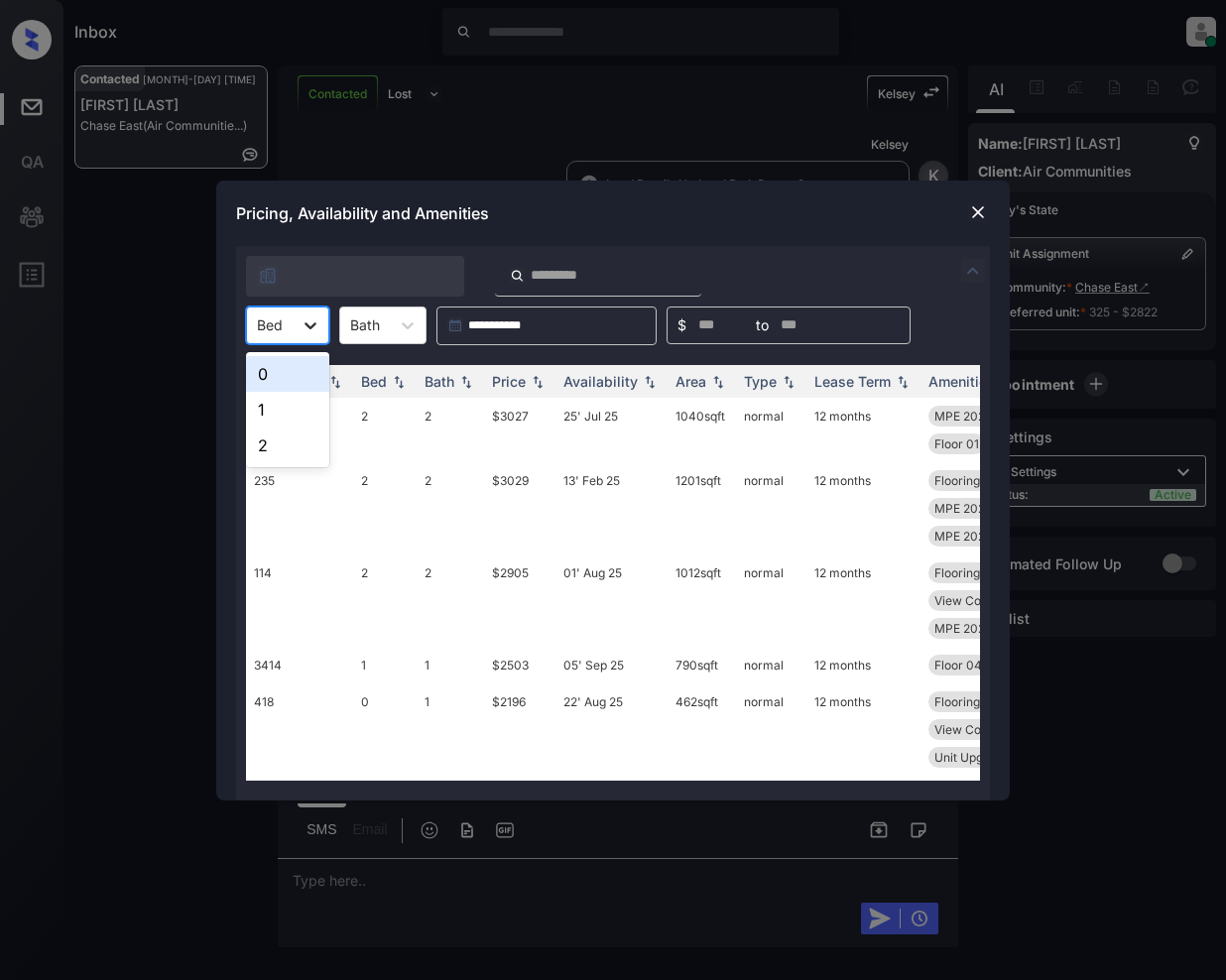 click 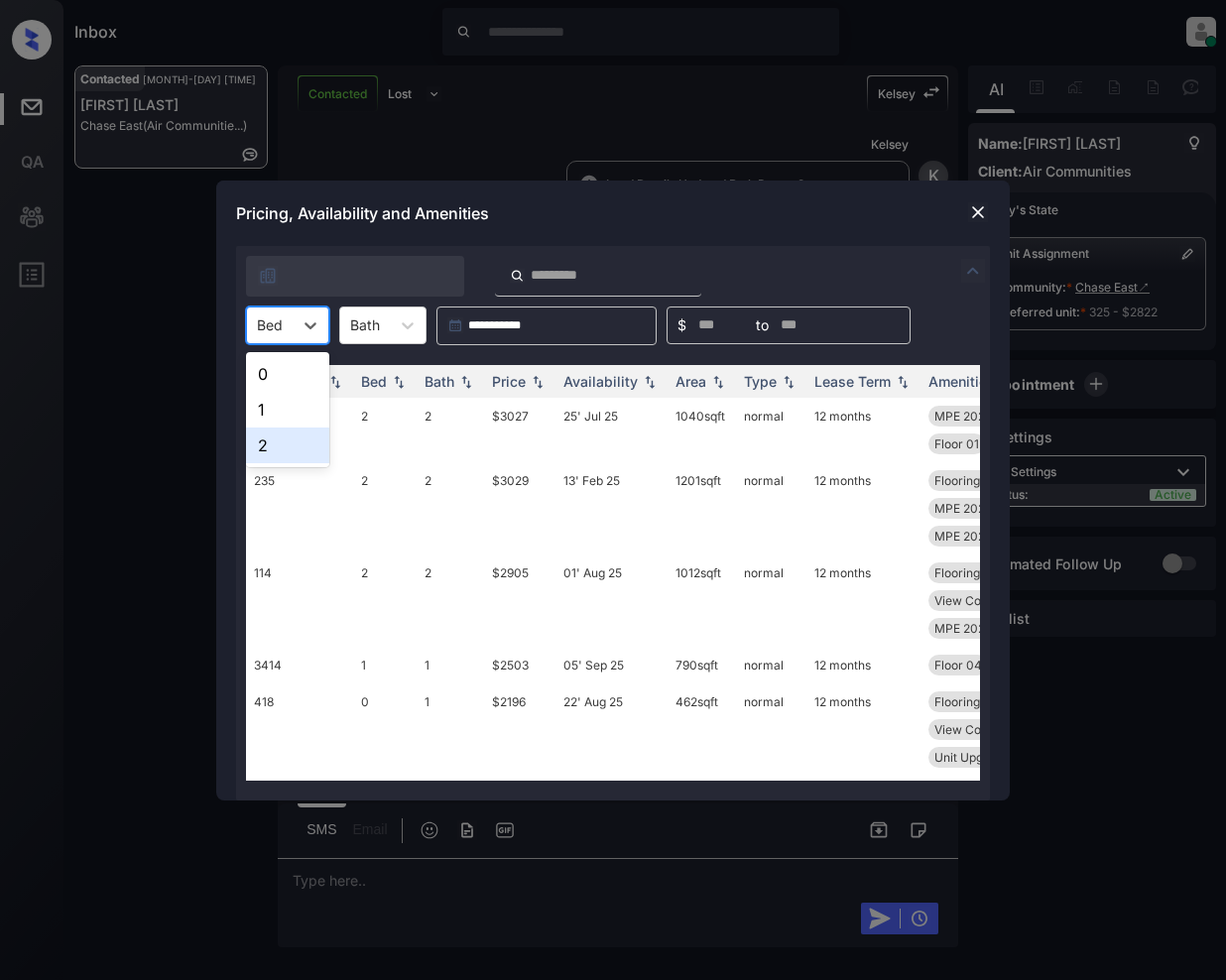 click on "2" at bounding box center (288, 445) 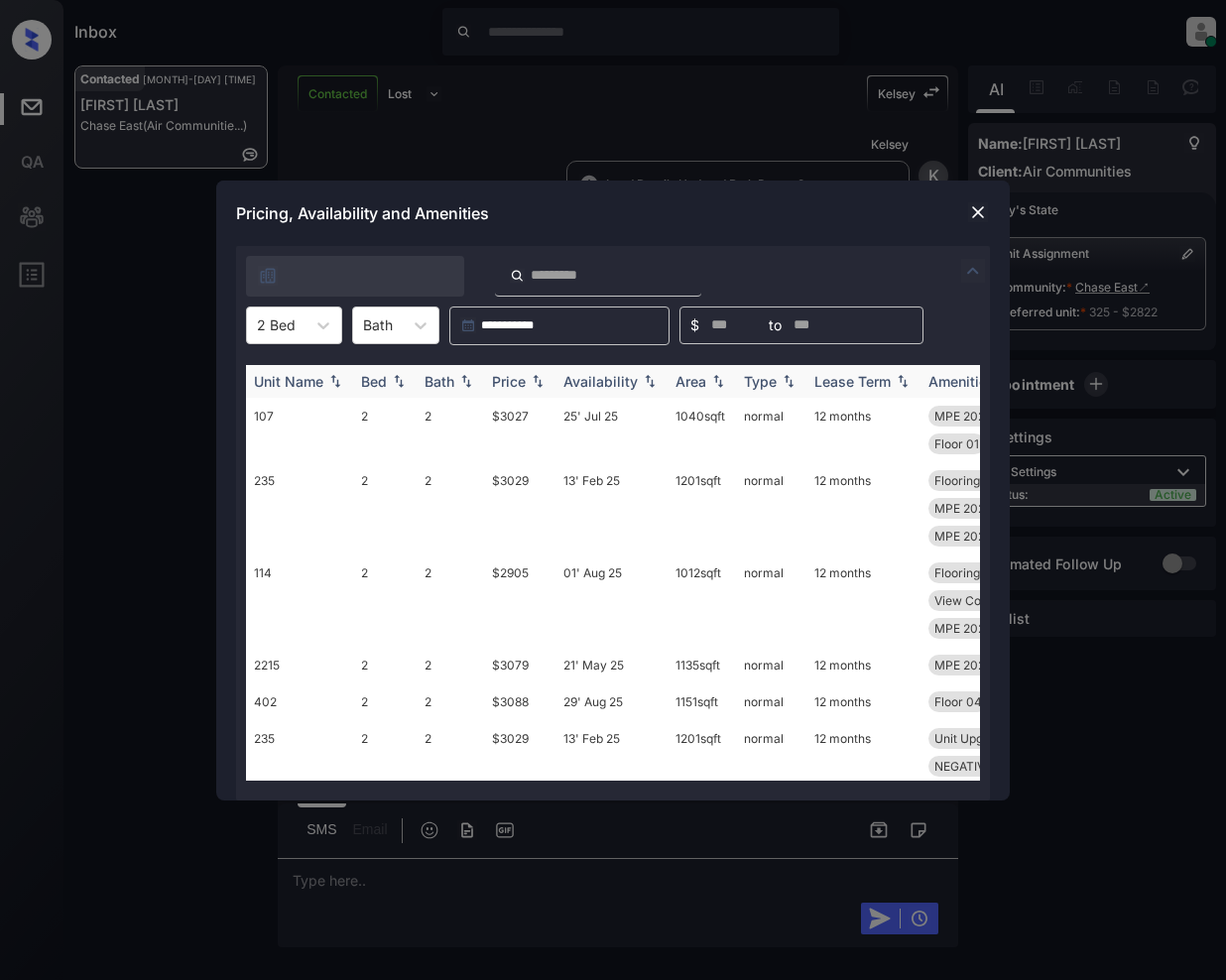 click at bounding box center [538, 381] 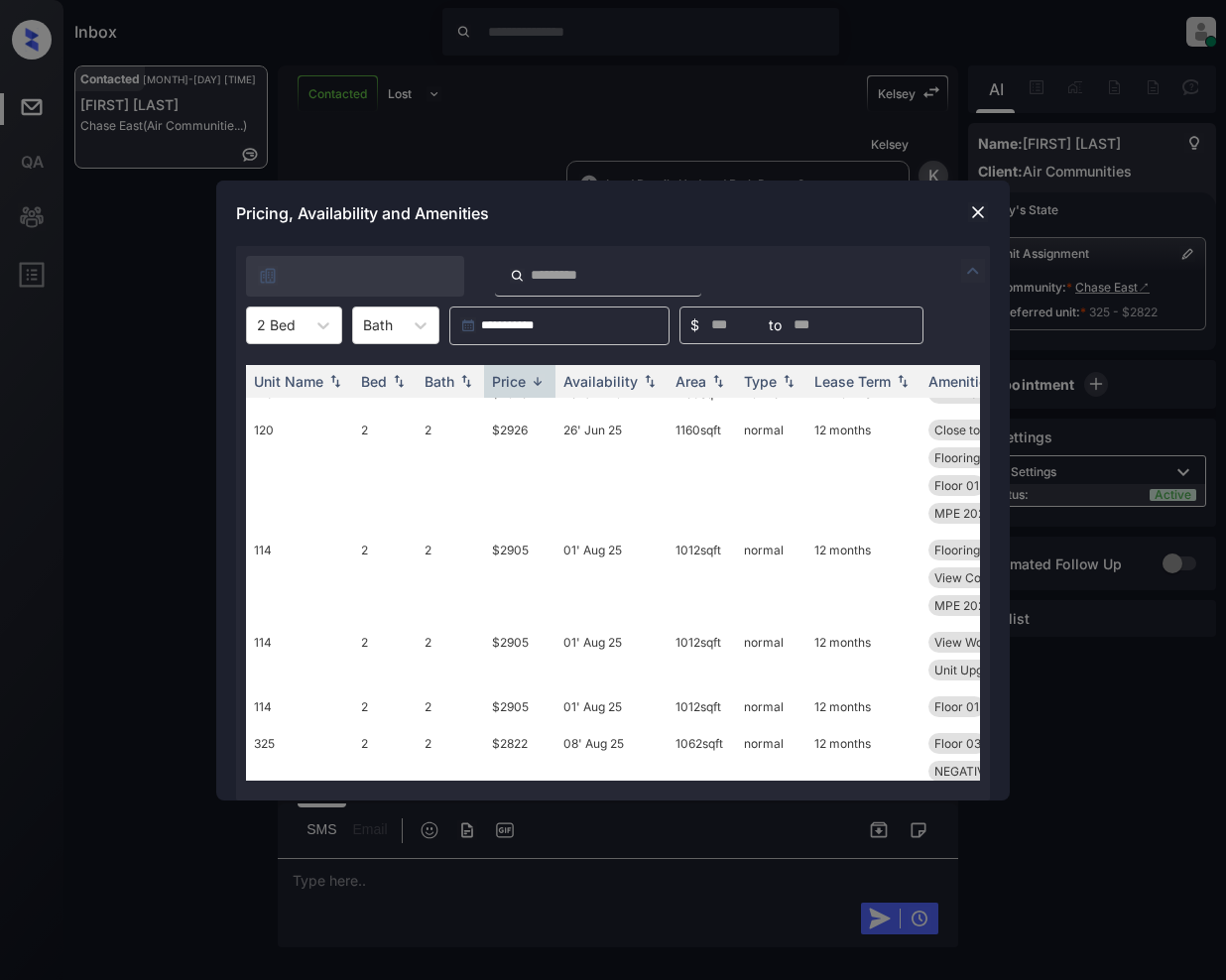 scroll, scrollTop: 4511, scrollLeft: 0, axis: vertical 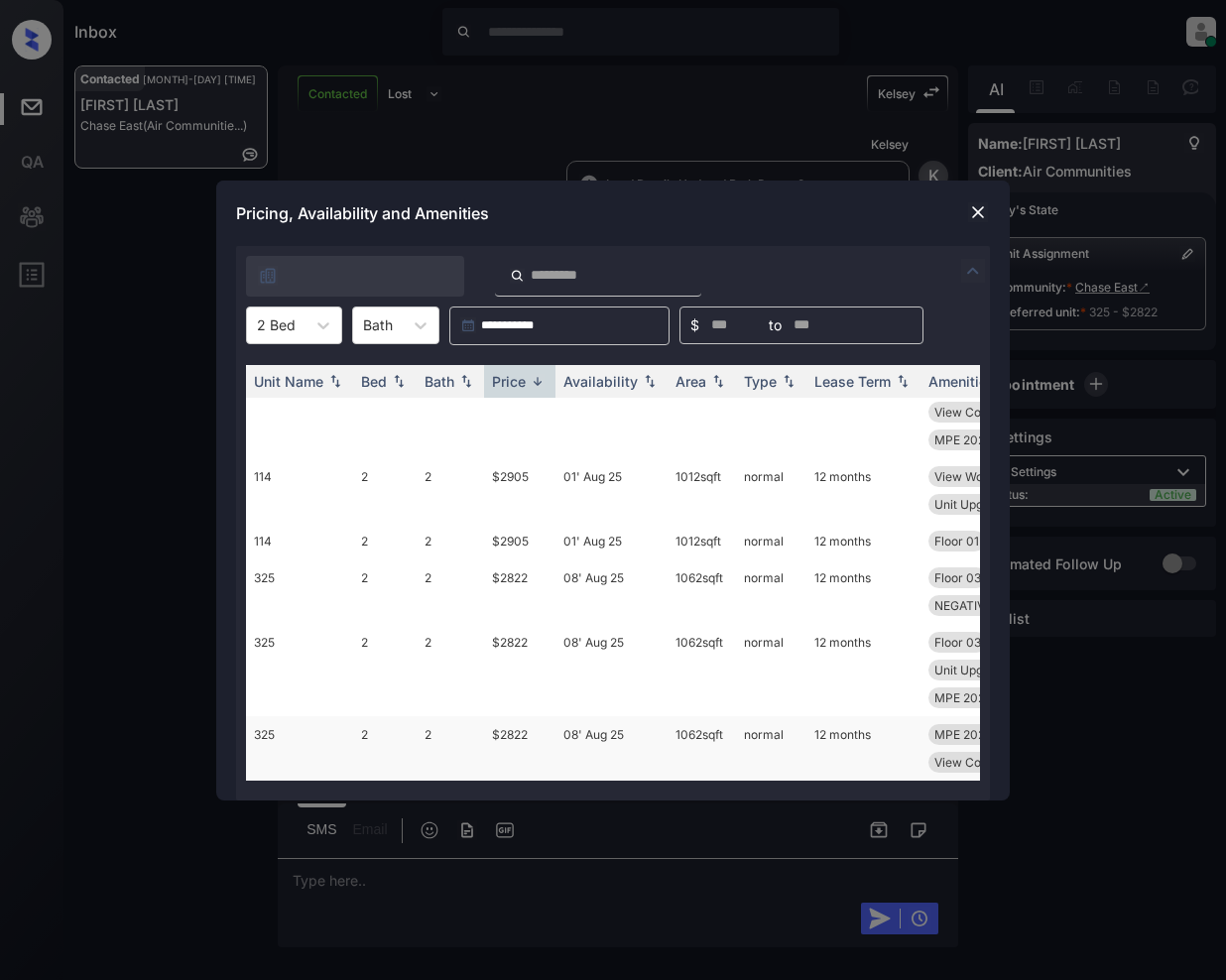 click on "$2822" at bounding box center (520, 748) 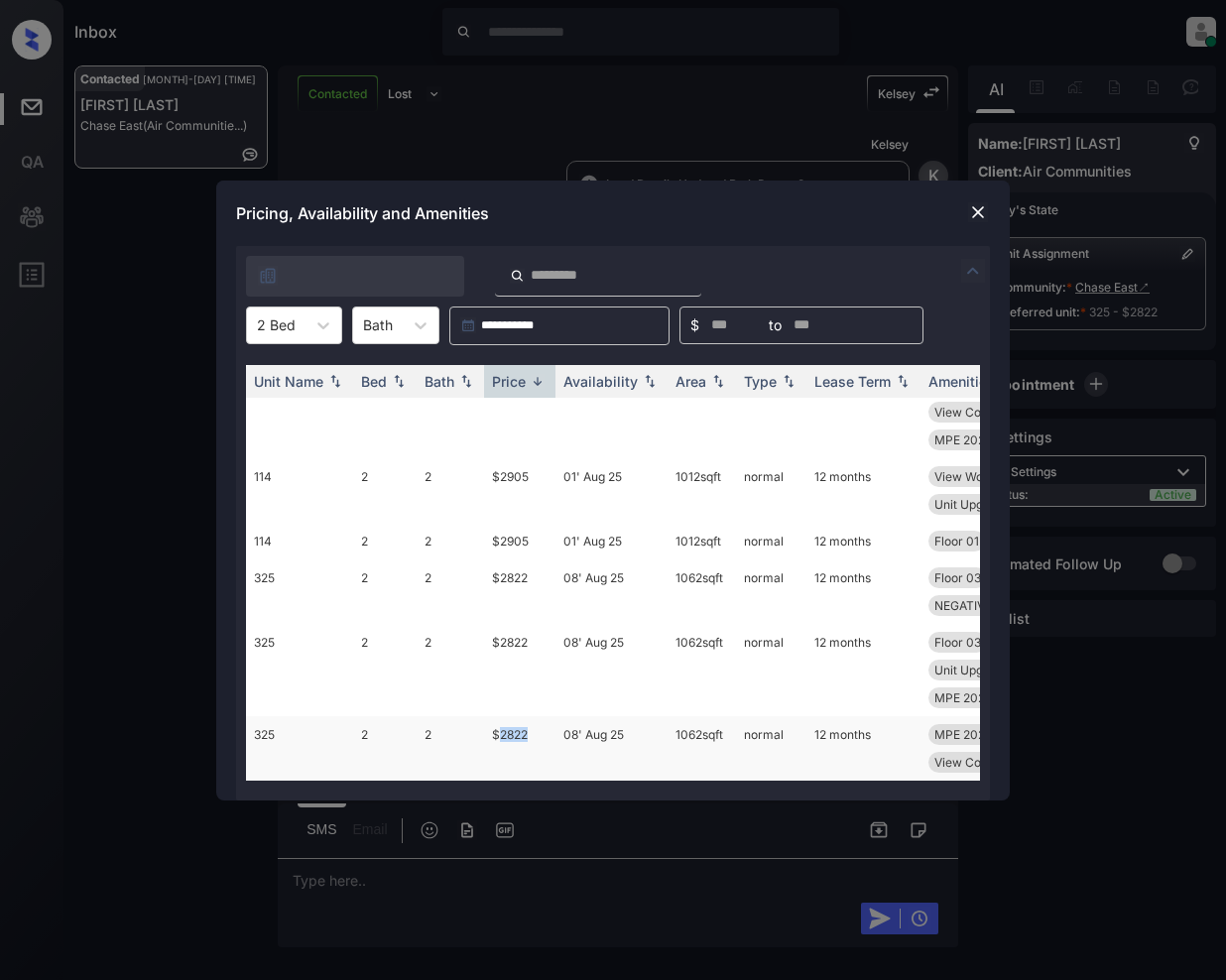 click on "$2822" at bounding box center (520, 748) 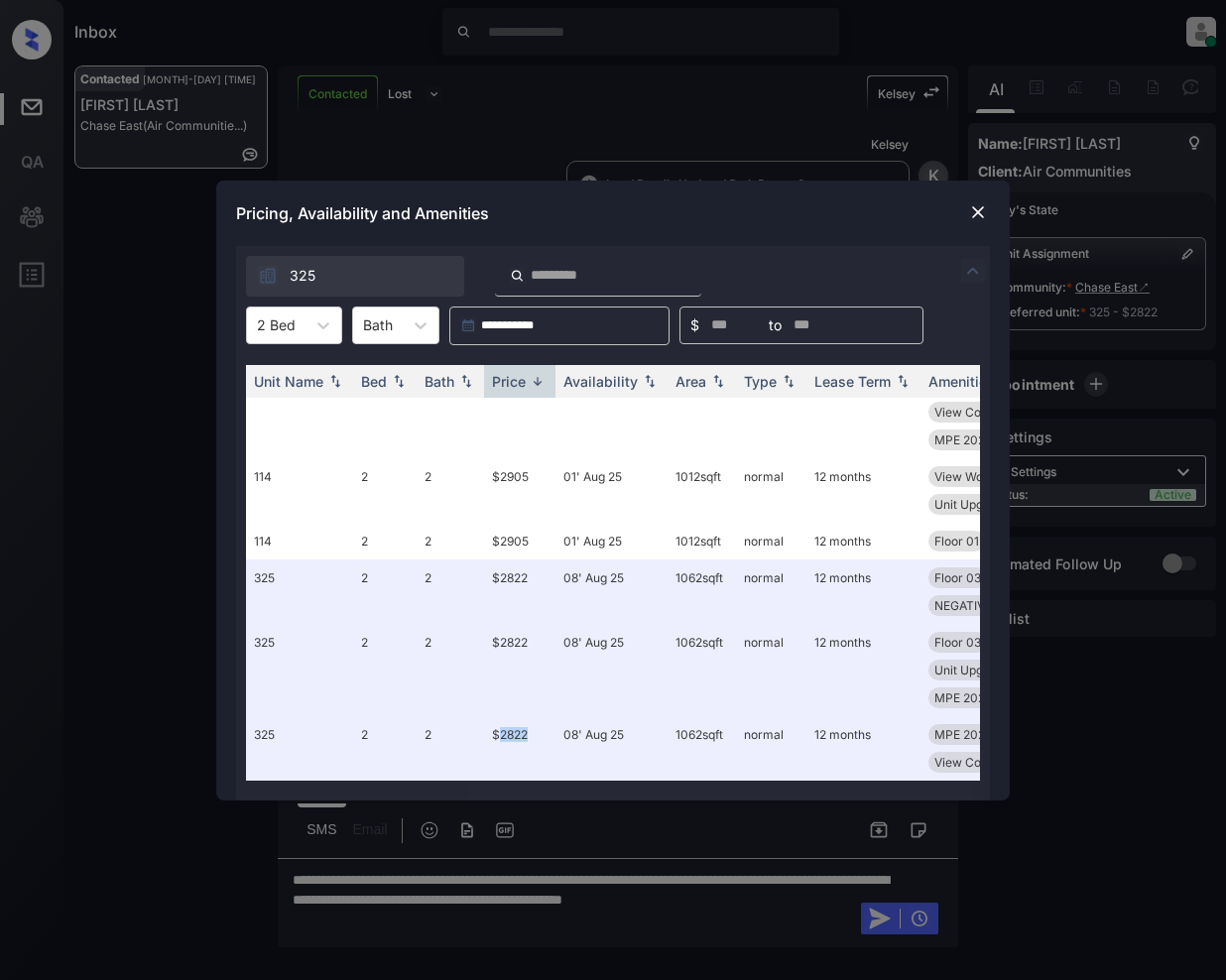 click at bounding box center (978, 212) 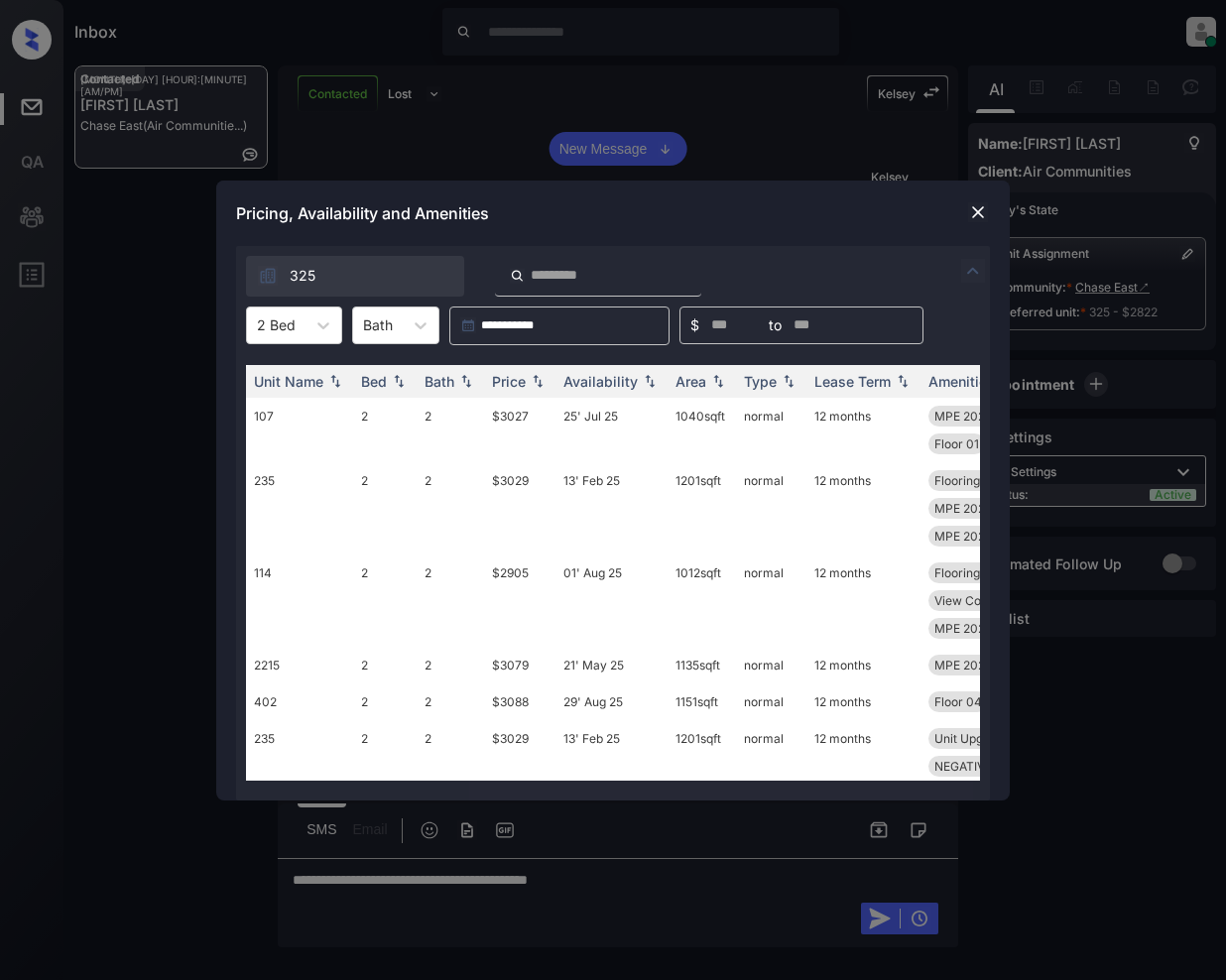 scroll, scrollTop: 0, scrollLeft: 0, axis: both 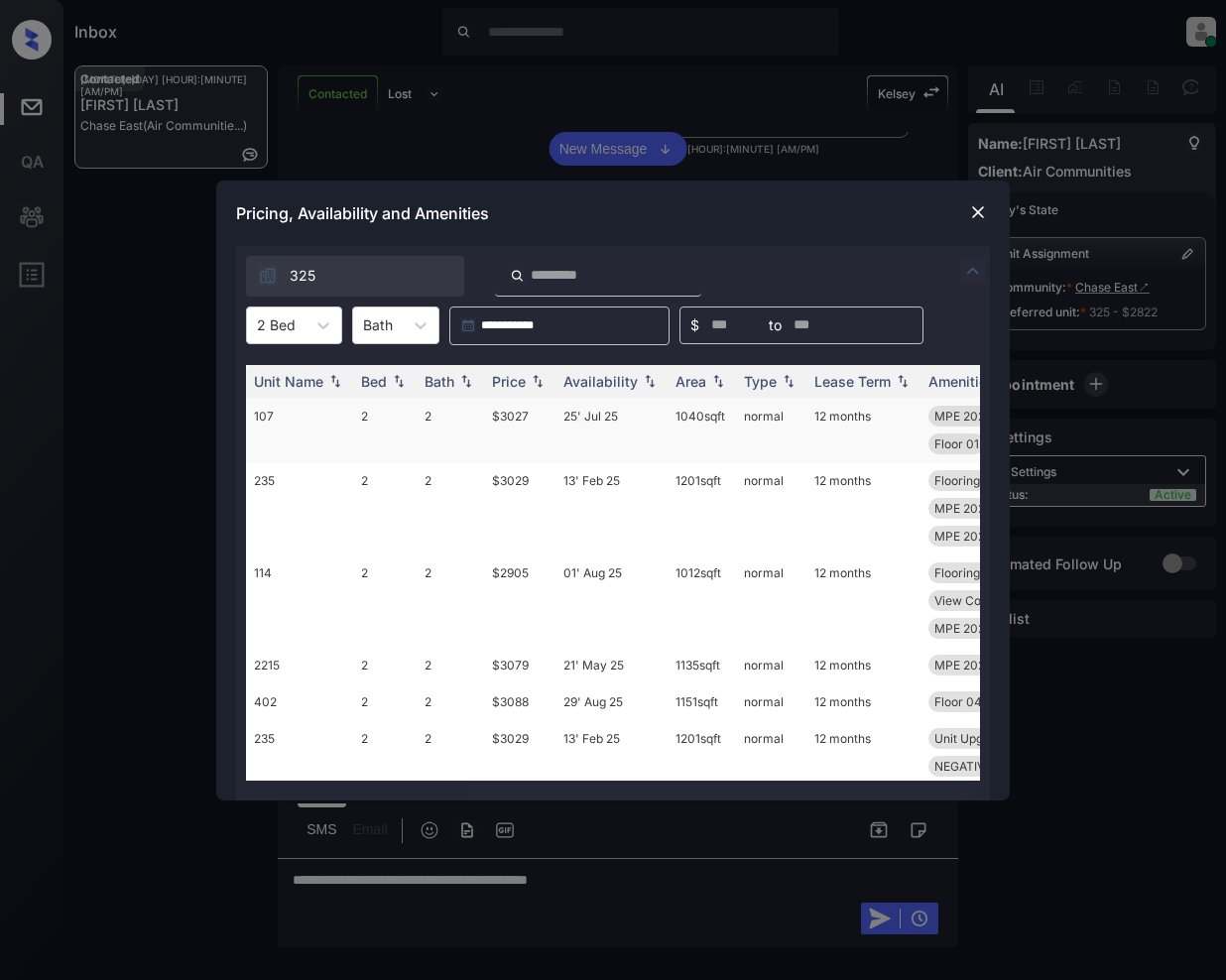 click on "$3027" at bounding box center [520, 429] 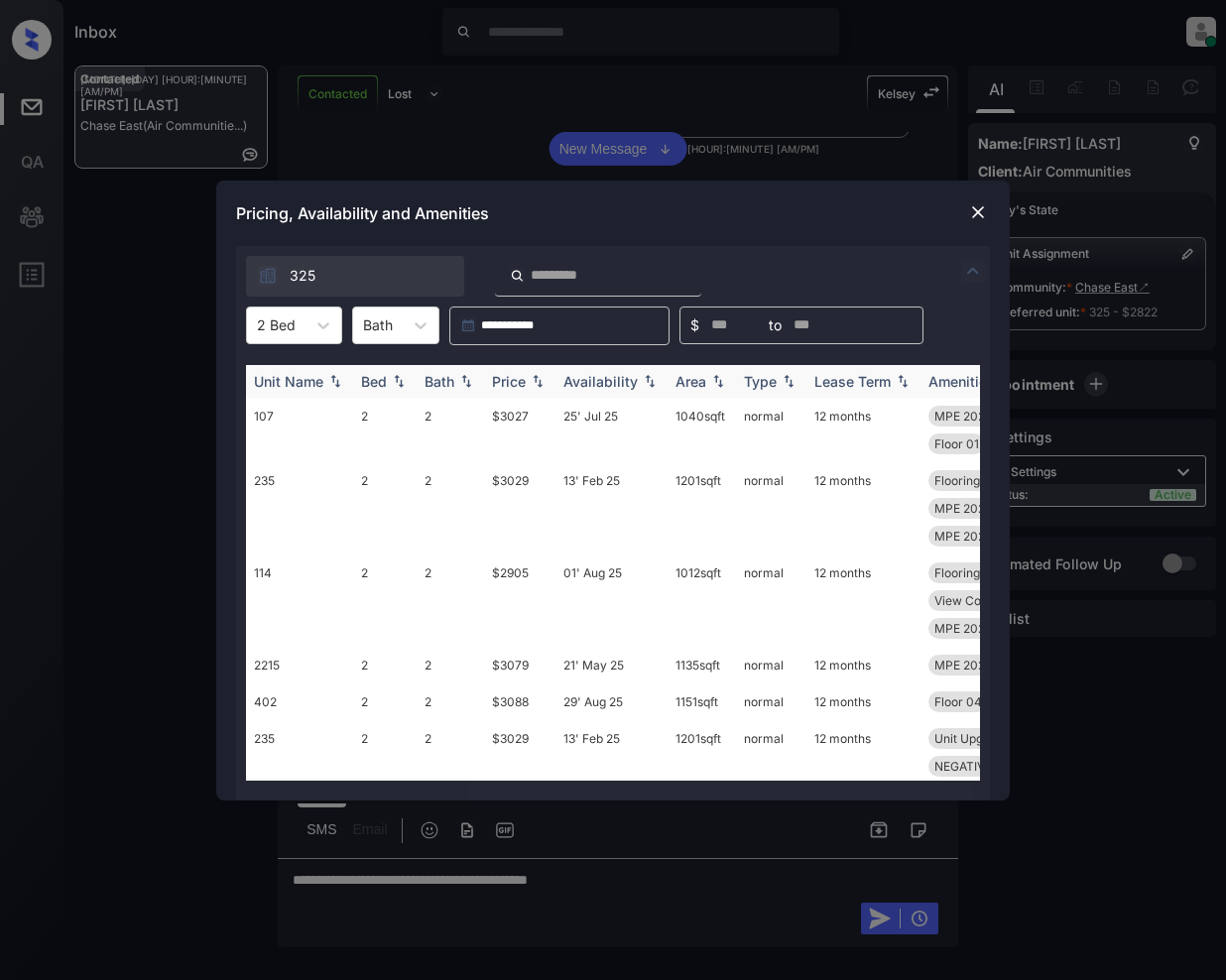 click on "Price" at bounding box center (509, 381) 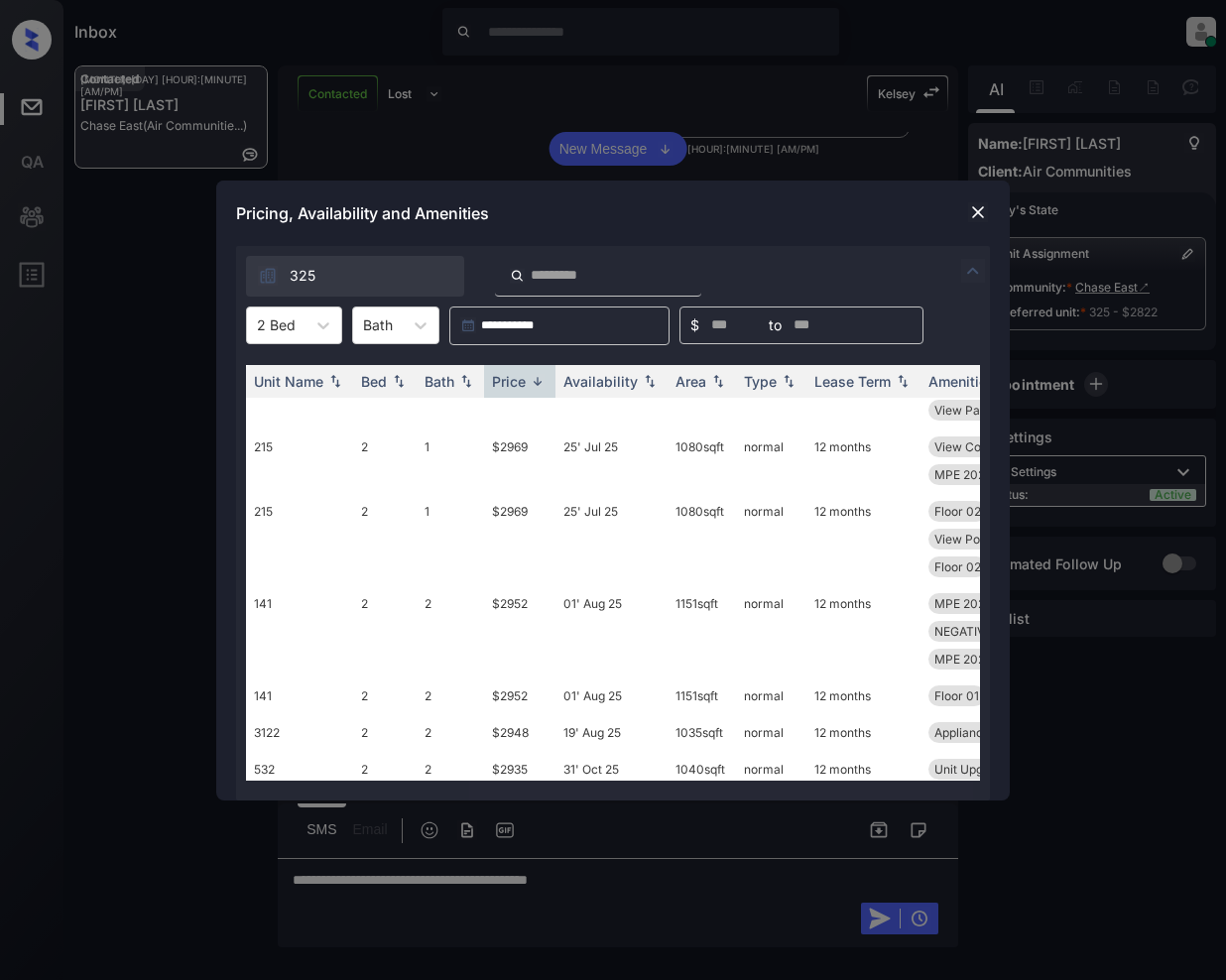 scroll, scrollTop: 4511, scrollLeft: 0, axis: vertical 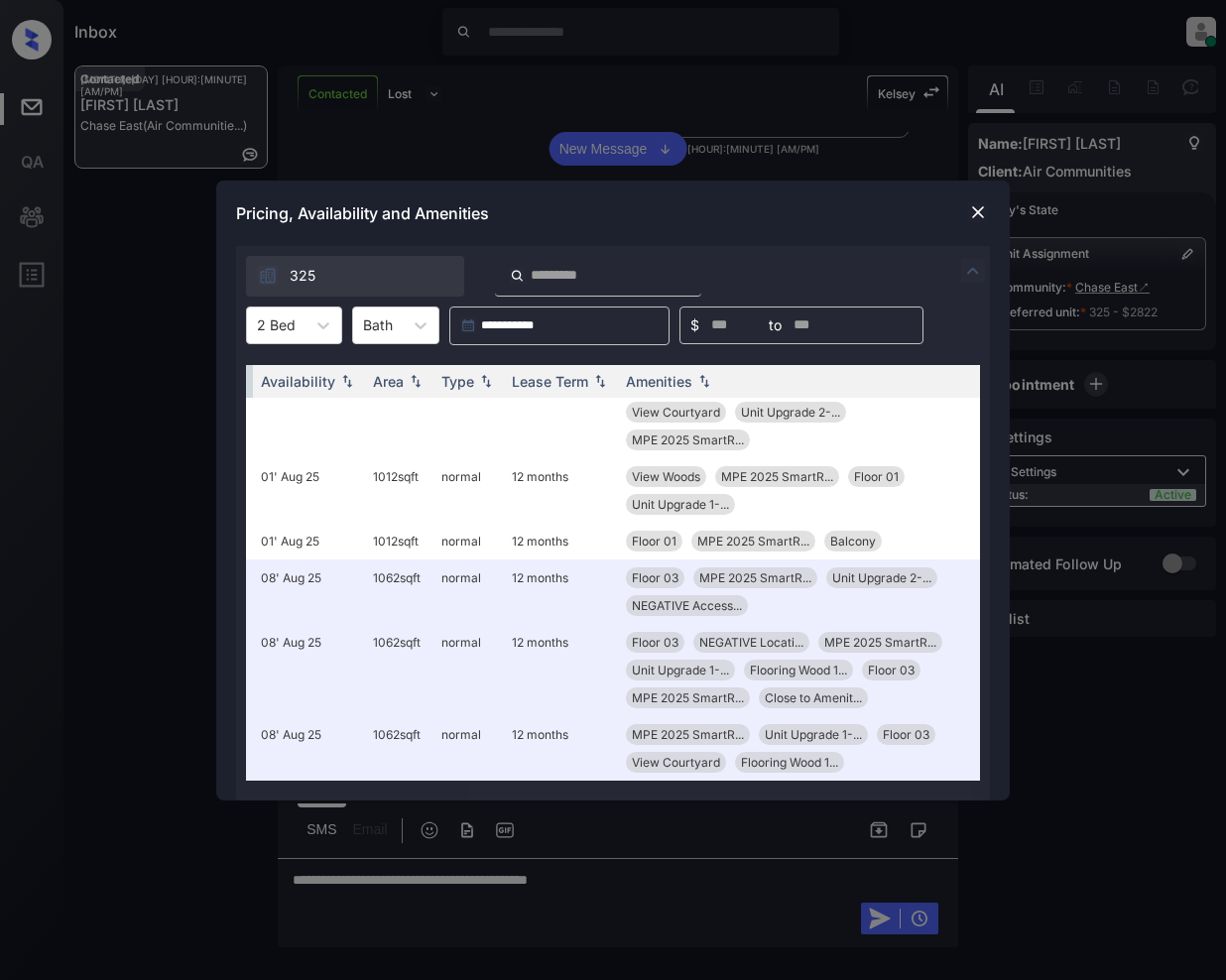 click at bounding box center (978, 212) 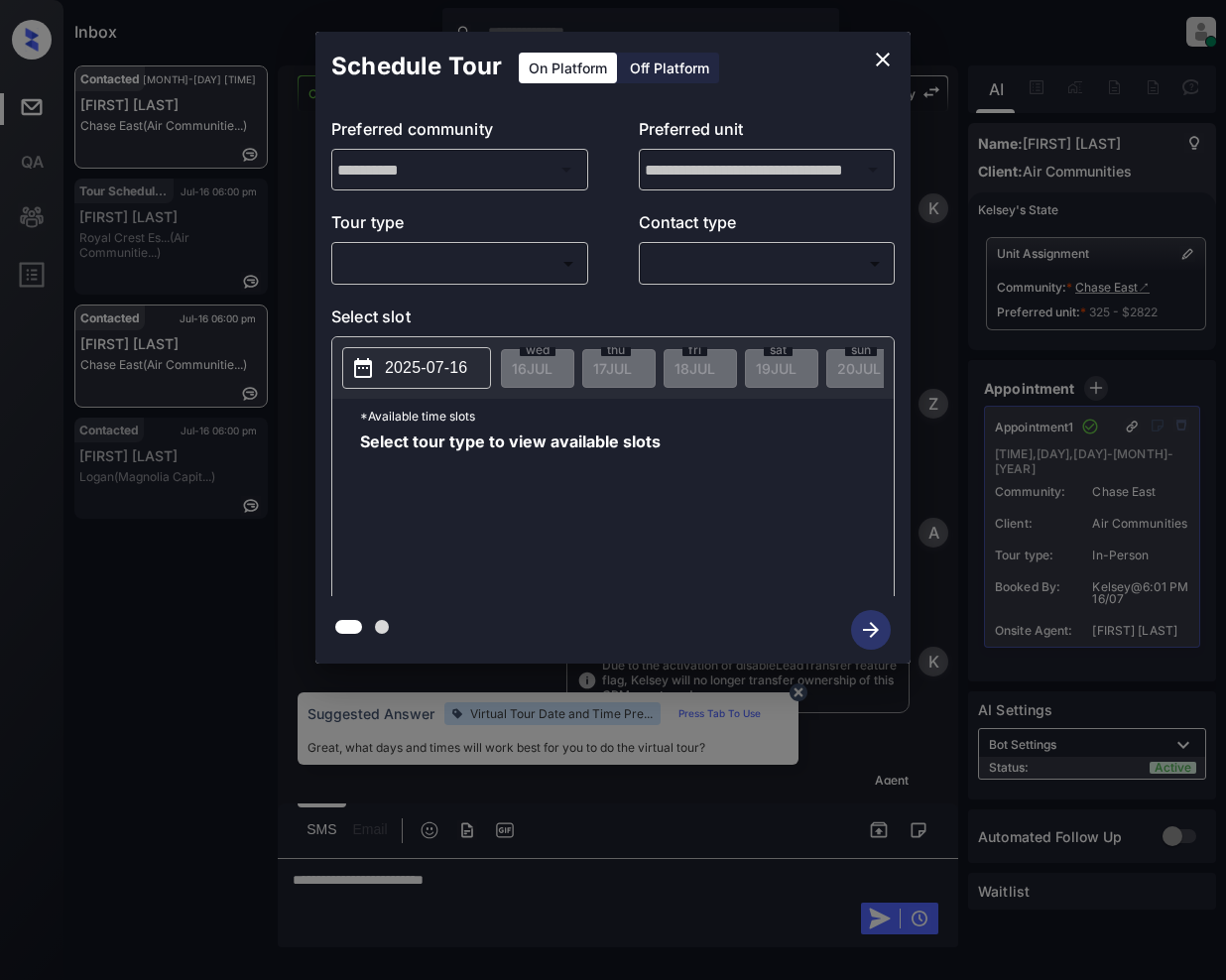 scroll, scrollTop: 0, scrollLeft: 0, axis: both 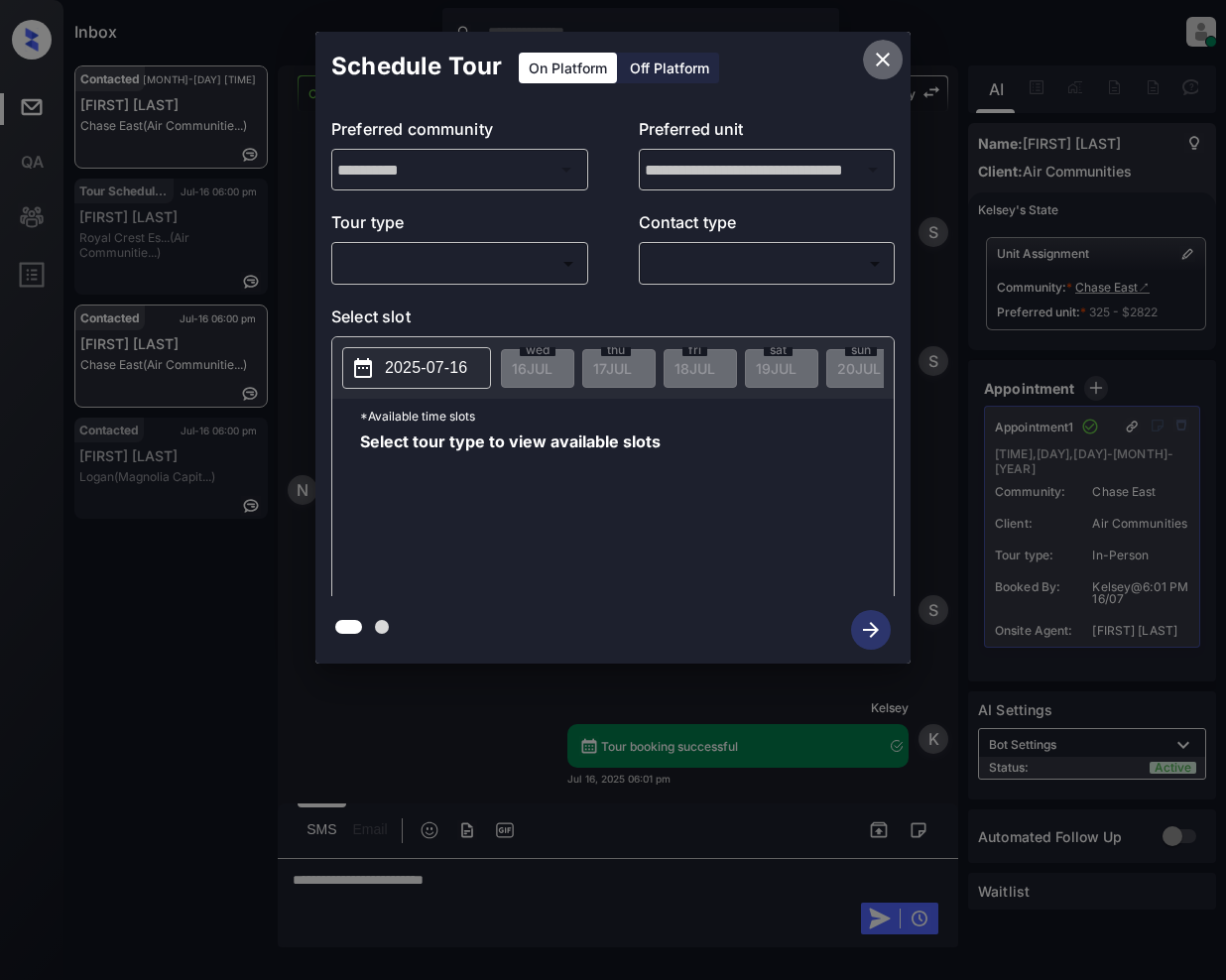 click 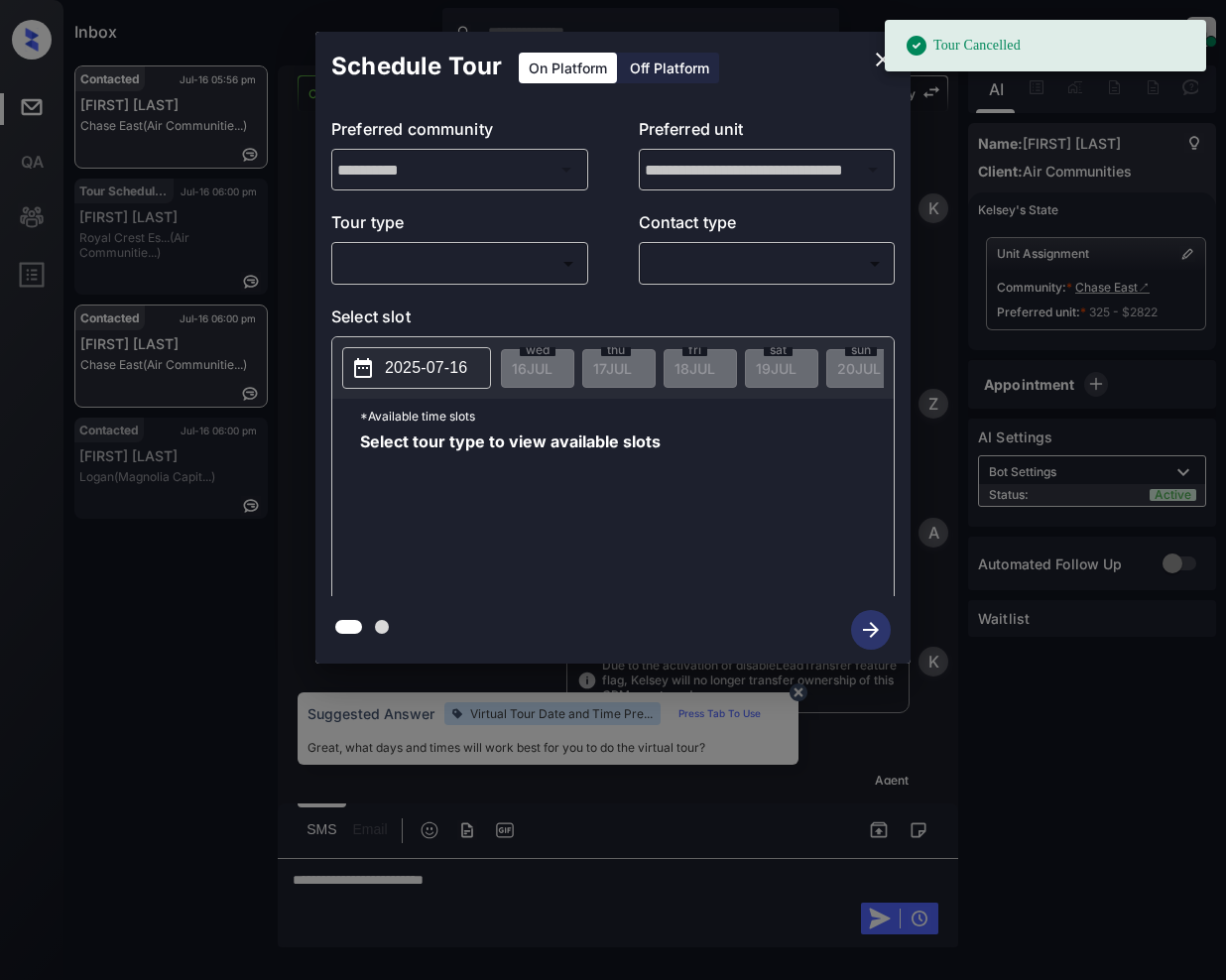 scroll, scrollTop: 0, scrollLeft: 0, axis: both 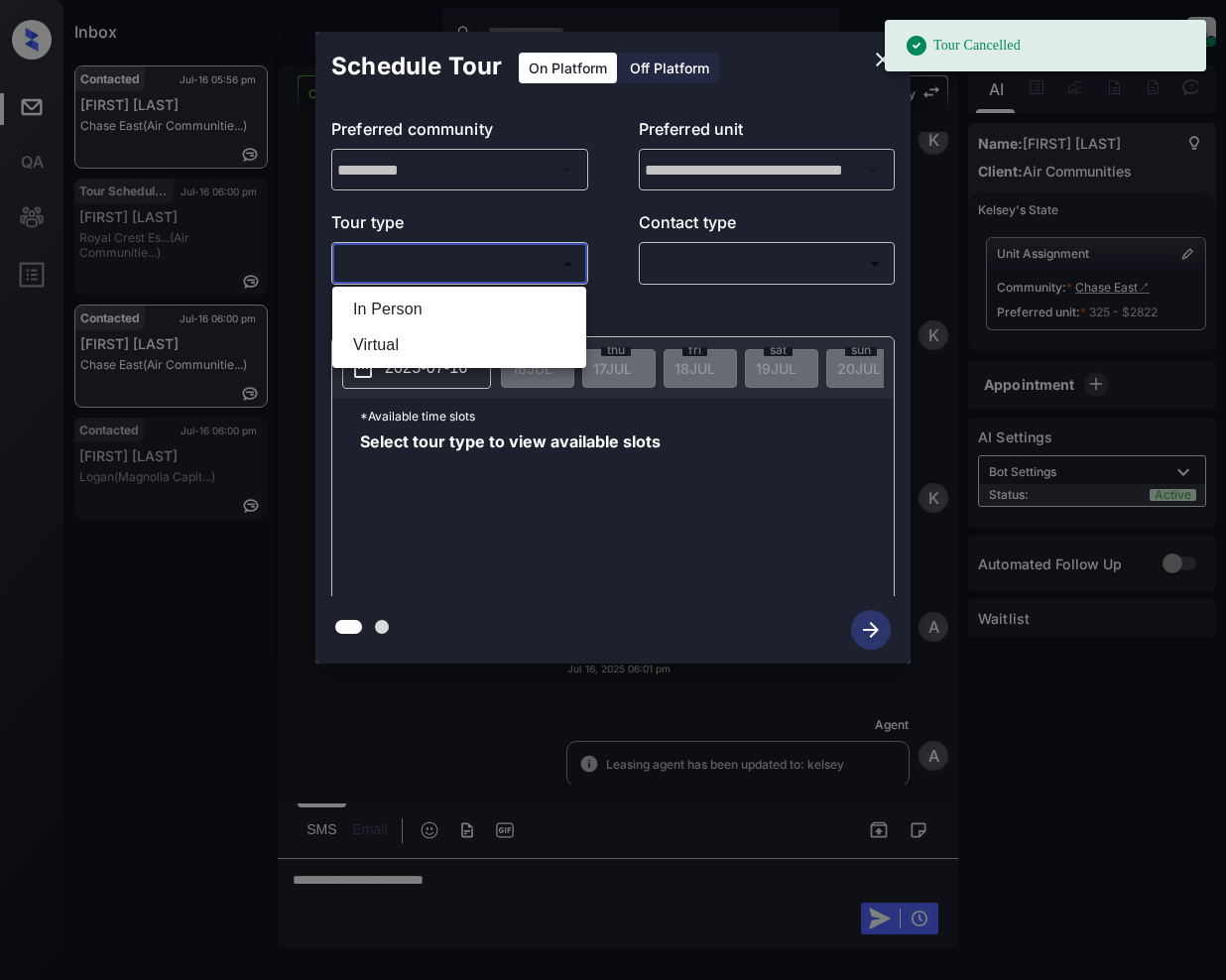 click on "Inbox [FIRST] [LAST] Online Set yourself   offline Set yourself   on break Profile Switch to  light  mode Sign out Contacted Jul-16 05:56 pm   [FIRST] [LAST] Chase East  (Air Communitie...) Tour Scheduled Jul-16 06:00 pm   [FIRST] [LAST] Royal Crest Es...  (Air Communitie...) Contacted Jul-16 06:00 pm   [FIRST] [LAST] Chase East  (Air Communitie...) Contacted Jul-16 06:00 pm   [FIRST] [LAST] Logan  (Magnolia Capit...) Contacted Lost Lead Sentiment: Angry Upon sliding the acknowledgement:  Lead will move to lost stage. * ​ SMS and call option will be set to opt out. AFM will be turned off for the lead. [FIRST] New Message [FIRST] Notes Note:  - Paste this link into your browser to view [FIRST]’s conversation with the prospect Jul 16, 2025 05:54 pm  Sync'd w  entrata K New Message Zuma Lead transferred to leasing agent: kelsey Jul 16, 2025 05:54 pm Z New Message Agent A K" at bounding box center (613, 490) 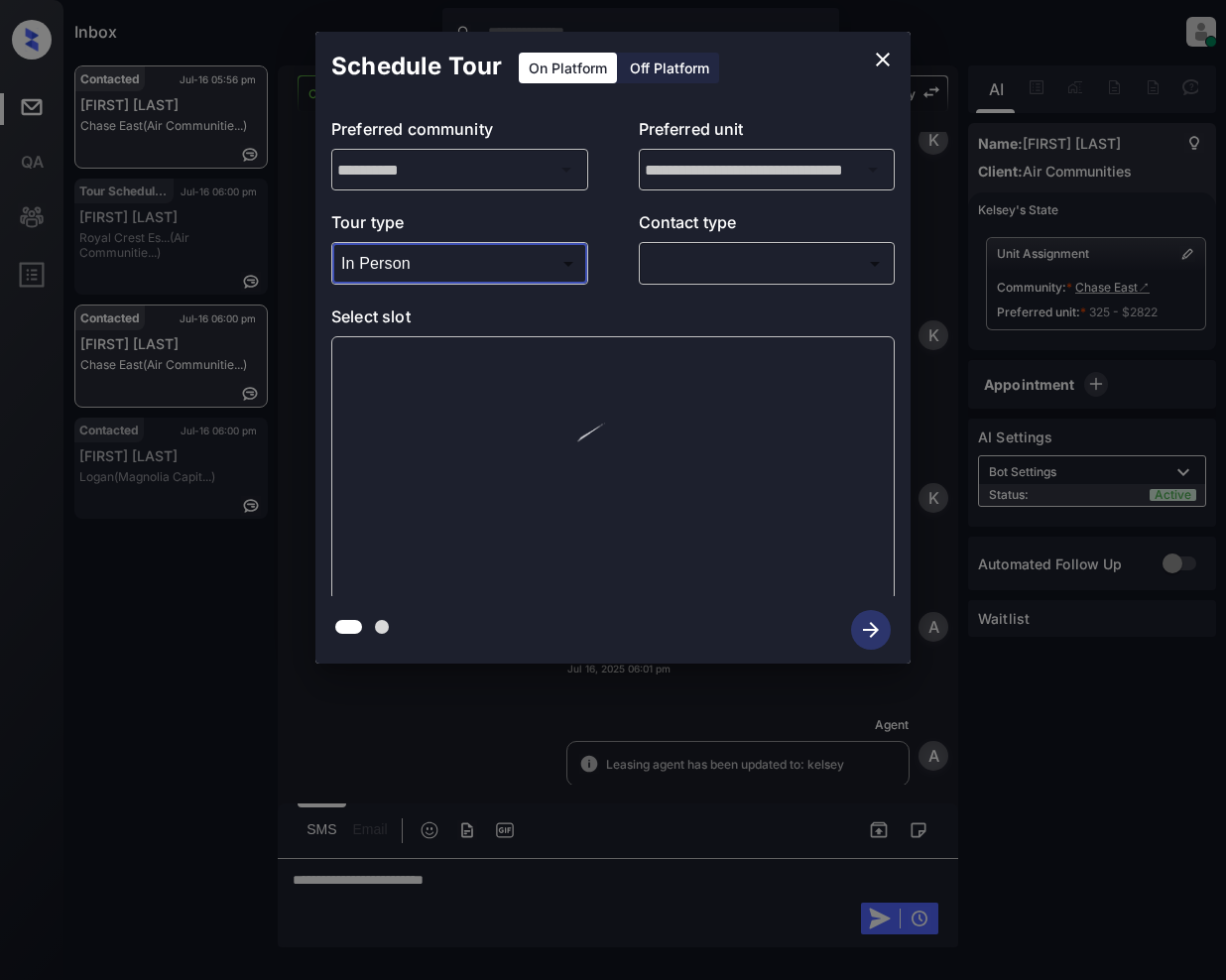 click on "Inbox [FIRST] [LAST] Online Set yourself   offline Set yourself   on break Profile Switch to  light  mode Sign out Contacted Jul-16 05:56 pm   [FIRST] [LAST] Chase East  (Air Communitie...) Tour Scheduled Jul-16 06:00 pm   [FIRST] [LAST] Royal Crest Es...  (Air Communitie...) Contacted Jul-16 06:00 pm   [FIRST] [LAST] Chase East  (Air Communitie...) Contacted Jul-16 06:00 pm   [FIRST] [LAST] Logan  (Magnolia Capit...) Contacted Lost Lead Sentiment: Angry Upon sliding the acknowledgement:  Lead will move to lost stage. * ​ SMS and call option will be set to opt out. AFM will be turned off for the lead. [FIRST] New Message [FIRST] Notes Note:  - Paste this link into your browser to view [FIRST]’s conversation with the prospect Jul 16, 2025 05:54 pm  Sync'd w  entrata K New Message Zuma Lead transferred to leasing agent: kelsey Jul 16, 2025 05:54 pm Z New Message Agent A K" at bounding box center (613, 490) 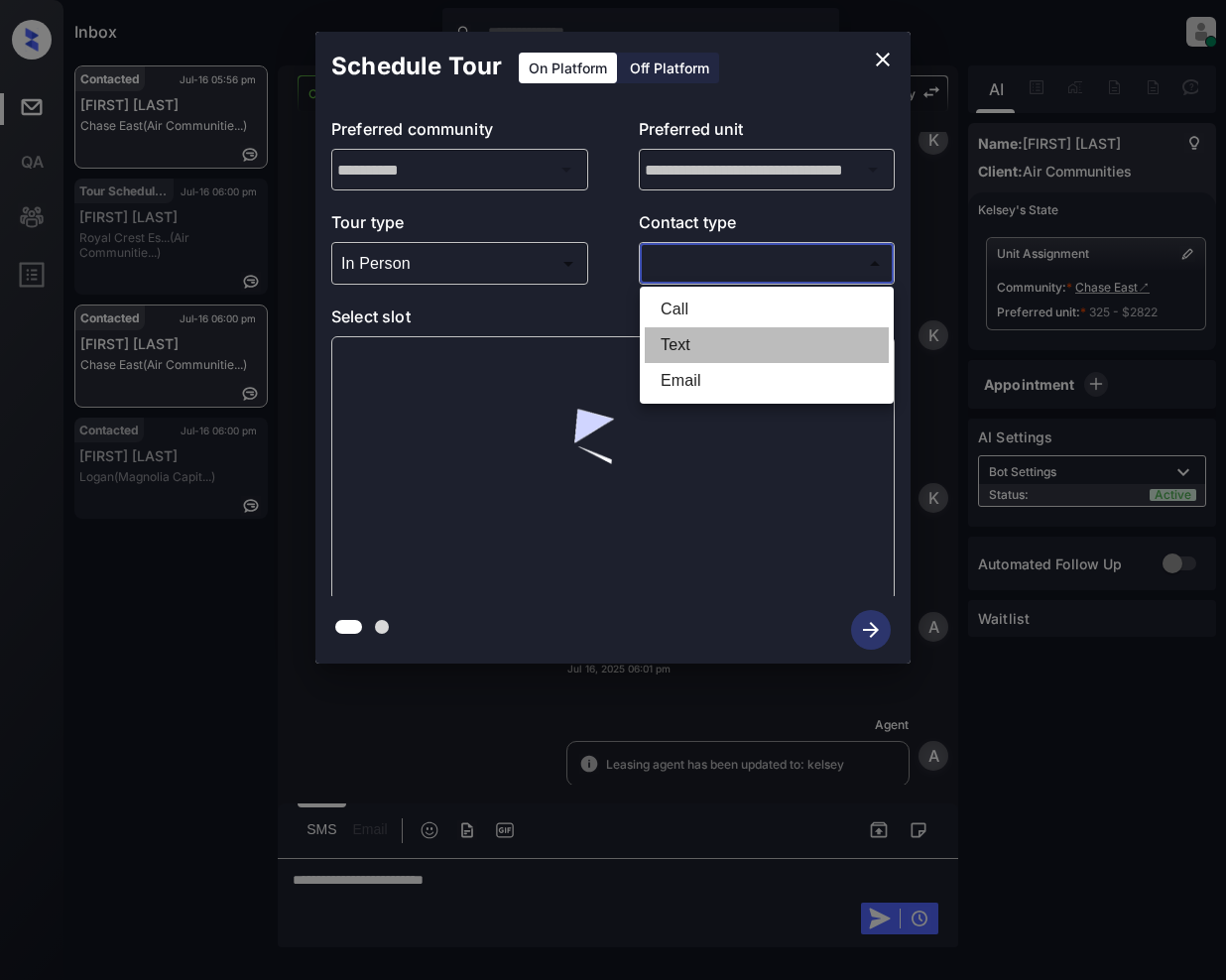 click on "Text" at bounding box center (767, 345) 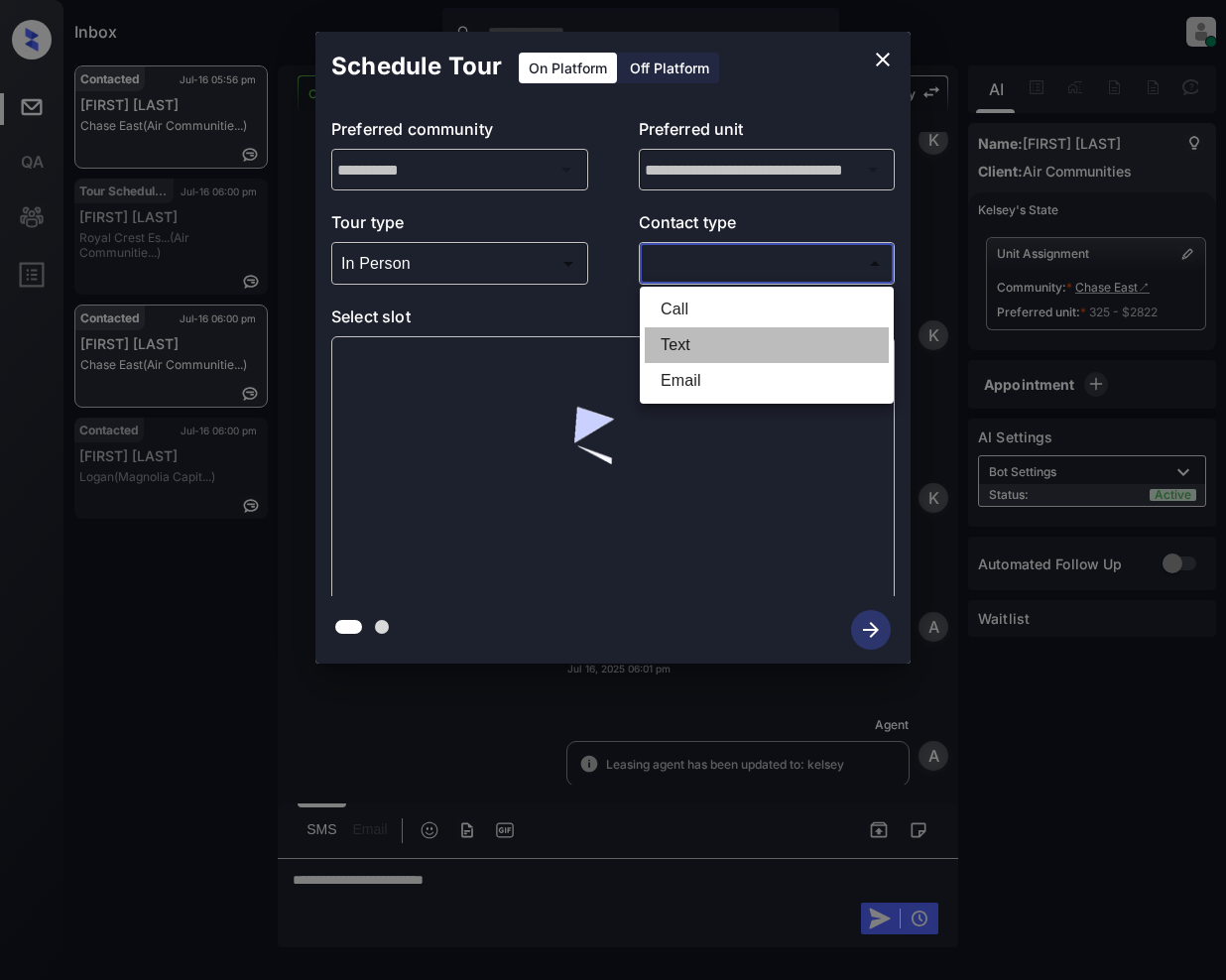 type on "****" 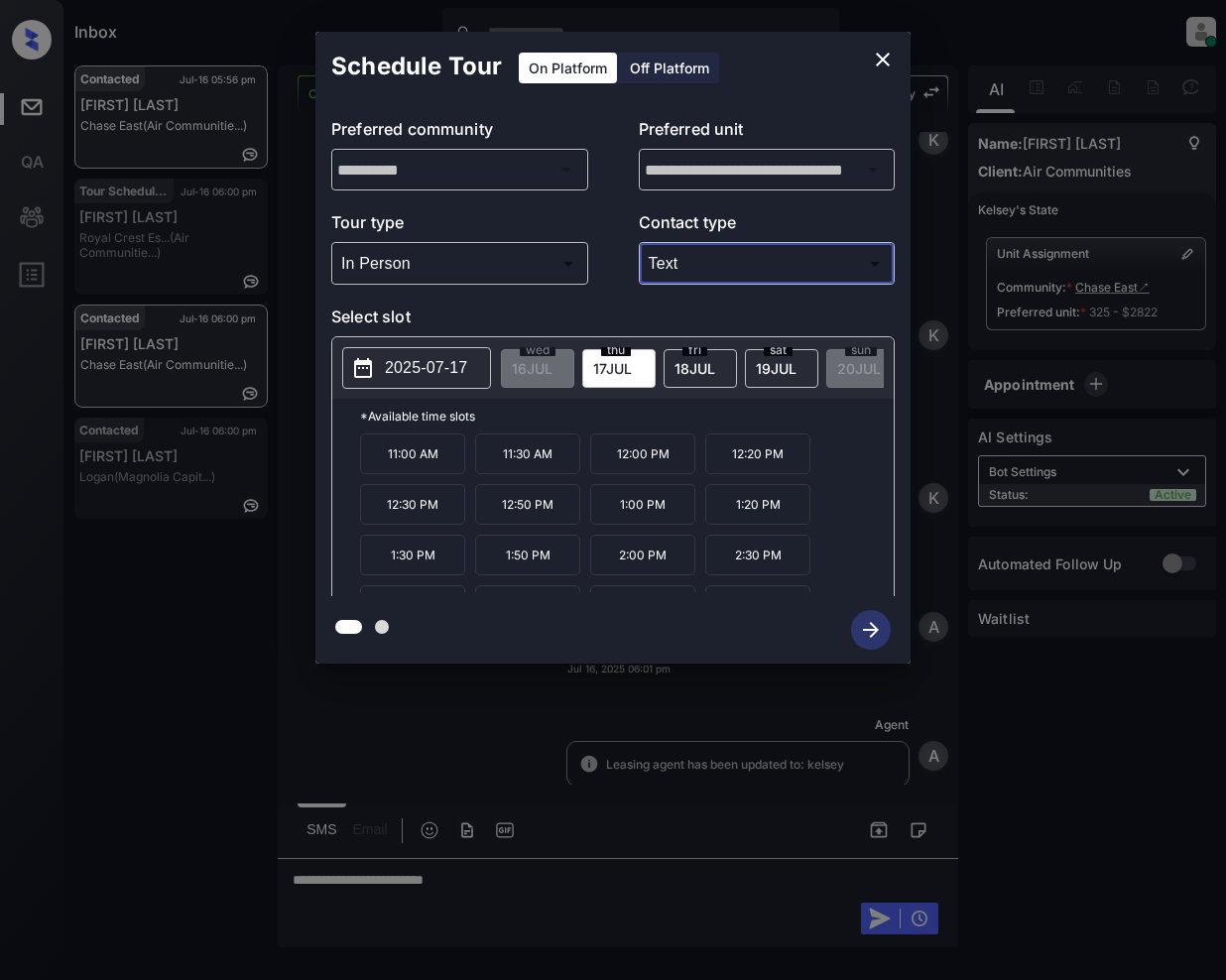 click 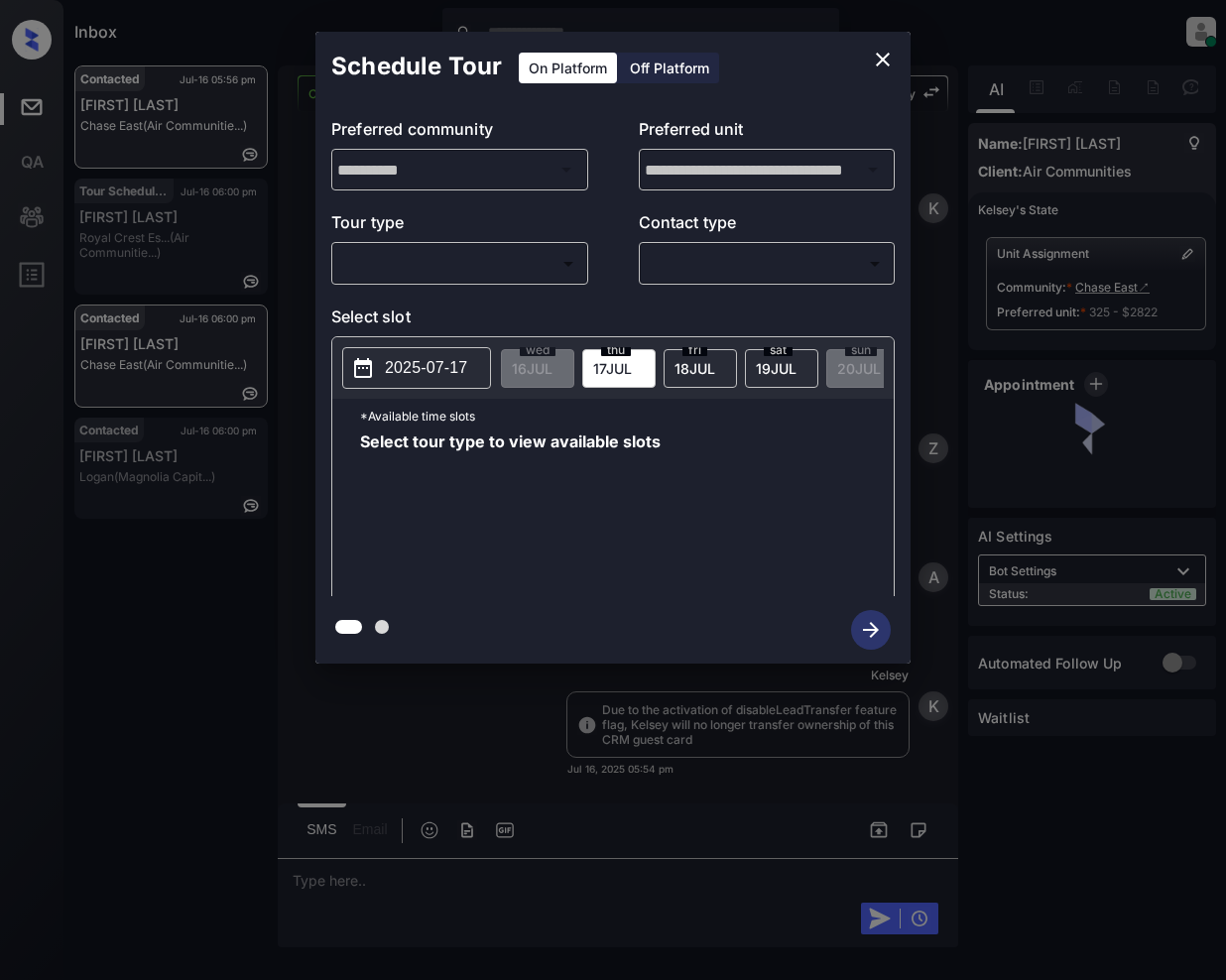 scroll, scrollTop: 0, scrollLeft: 0, axis: both 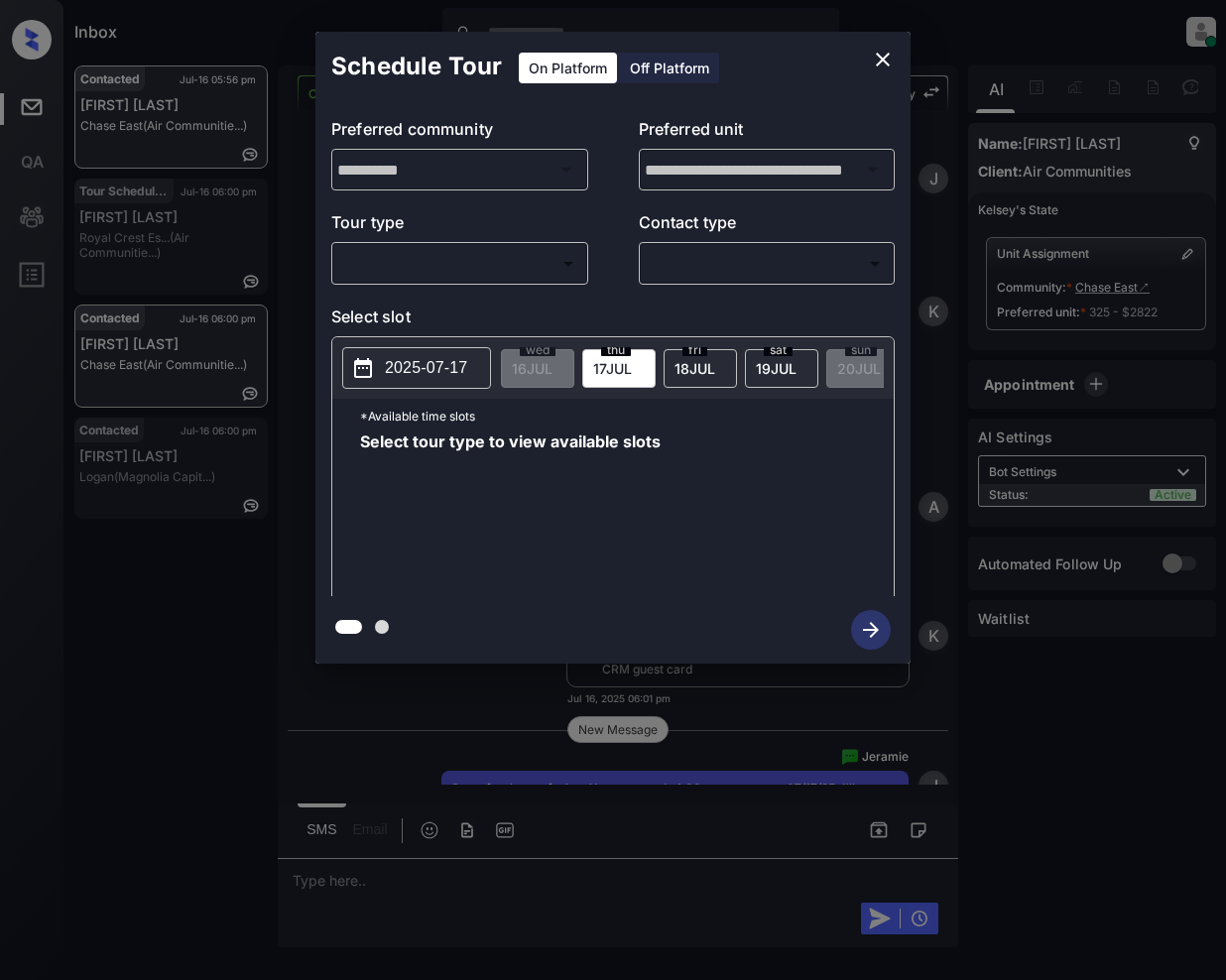 click on "Inbox [FIRST] [LAST] Online Set yourself   offline Set yourself   on break Profile Switch to  light  mode Sign out Contacted Jul-16 05:56 pm   [FIRST] [LAST] Chase East  (Air Communitie...) Tour Scheduled Jul-16 06:00 pm   [FIRST] [LAST] Royal Crest Es...  (Air Communitie...) Contacted Jul-16 06:00 pm   [FIRST] [LAST] Chase East  (Air Communitie...) Contacted Jul-16 06:00 pm   [FIRST] [LAST] Logan  (Magnolia Capit...) Contacted Lost Lead Sentiment: Angry Upon sliding the acknowledgement:  Lead will move to lost stage. * ​ SMS and call option will be set to opt out. AFM will be turned off for the lead. [FIRST] New Message [FIRST] Notes Note:  - Paste this link into your browser to view [FIRST]’s conversation with the prospect Jul 16, 2025 05:54 pm  Sync'd w  entrata K New Message Zuma Lead transferred to leasing agent: [FIRST] Jul 16, 2025 05:54 pm Z New Message Agent A New Message K A A" at bounding box center [613, 490] 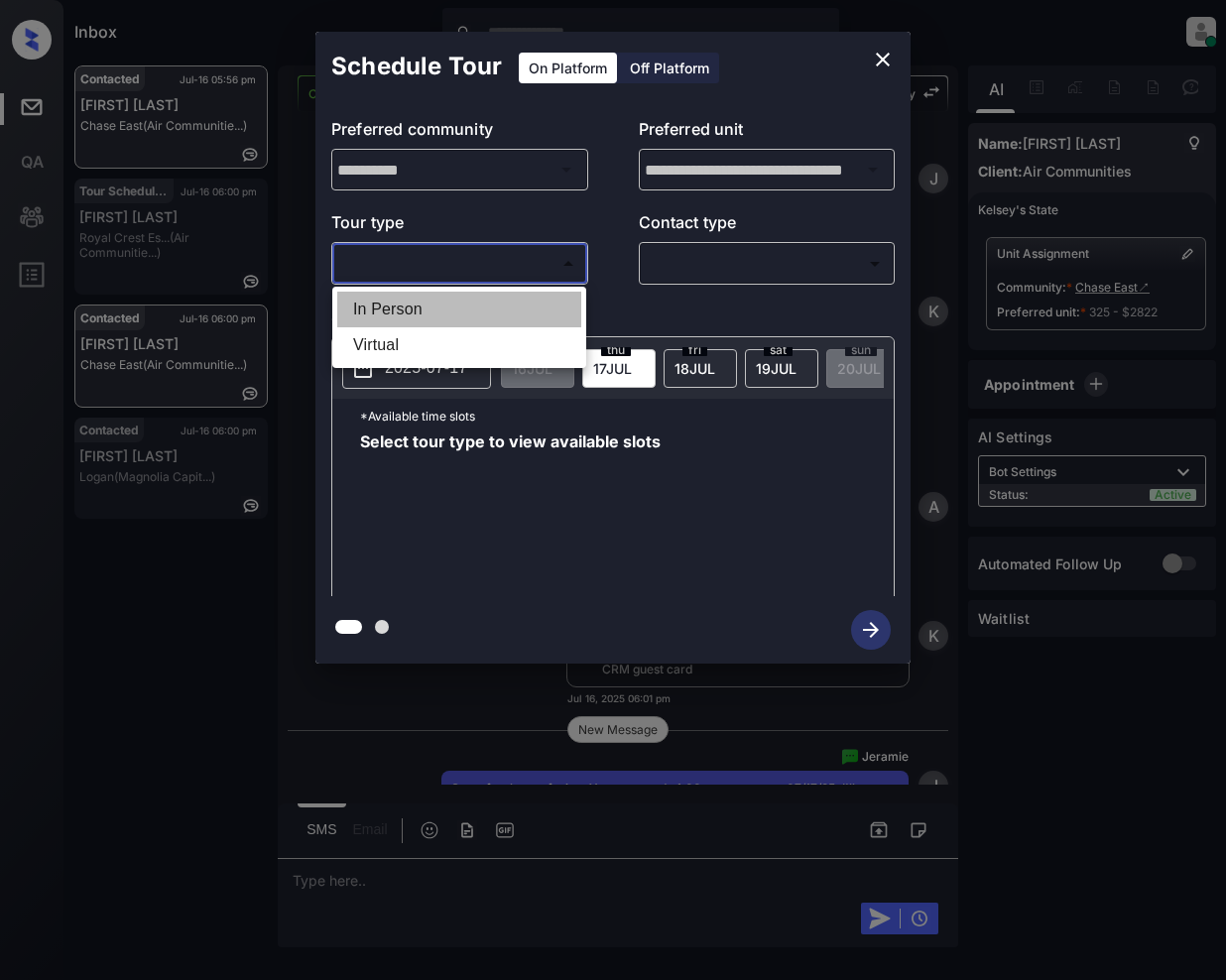 click on "In Person" at bounding box center [459, 309] 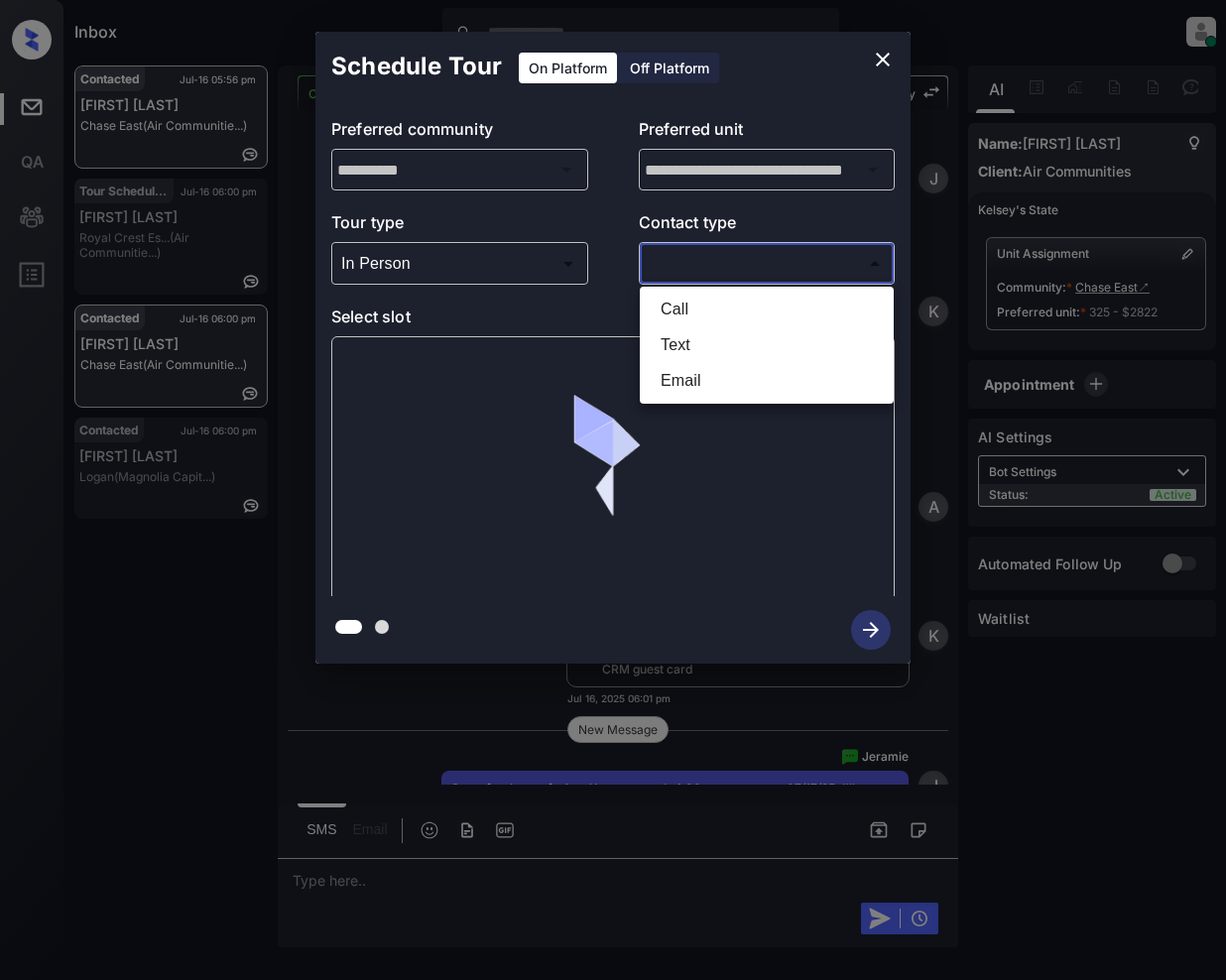 click on "Inbox Jeramie Castro Online Set yourself   offline Set yourself   on break Profile Switch to  light  mode Sign out Contacted Jul-16 05:56 pm   Nitin Badgujar Chase East  (Air Communitie...) Tour Scheduled Jul-16 06:00 pm   Bruna Cantao Royal Crest Es...  (Air Communitie...) Contacted Jul-16 06:00 pm   Nitin Badgujar Chase East  (Air Communitie...) Contacted Jul-16 06:00 pm   Kelsey Berry Logan  (Magnolia Capit...) Contacted Lost Lead Sentiment: Angry Upon sliding the acknowledgement:  Lead will move to lost stage. * ​ SMS and call option will be set to opt out. AFM will be turned off for the lead. Kelsey New Message Kelsey Notes Note: <a href="https://conversation.getzuma.com/687849c012eee9ecb1cff1a2">https://conversation.getzuma.com/687849c012eee9ecb1cff1a2</a> - Paste this link into your browser to view Kelsey’s conversation with the prospect Jul 16, 2025 05:54 pm  Sync'd w  entrata K New Message Zuma Lead transferred to leasing agent: kelsey Jul 16, 2025 05:54 pm Z New Message Agent A New Message K A A" at bounding box center (613, 490) 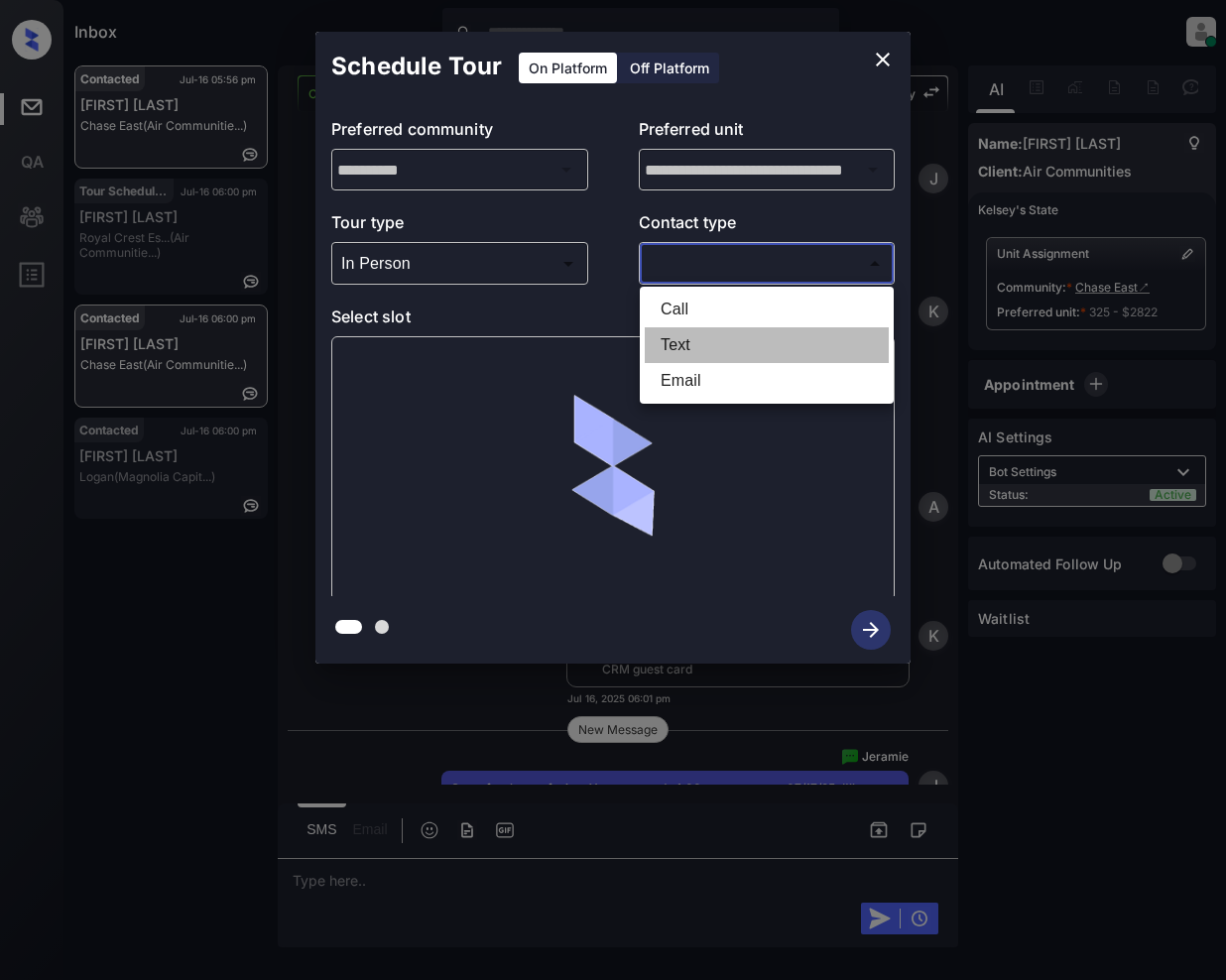 click on "Text" at bounding box center (767, 345) 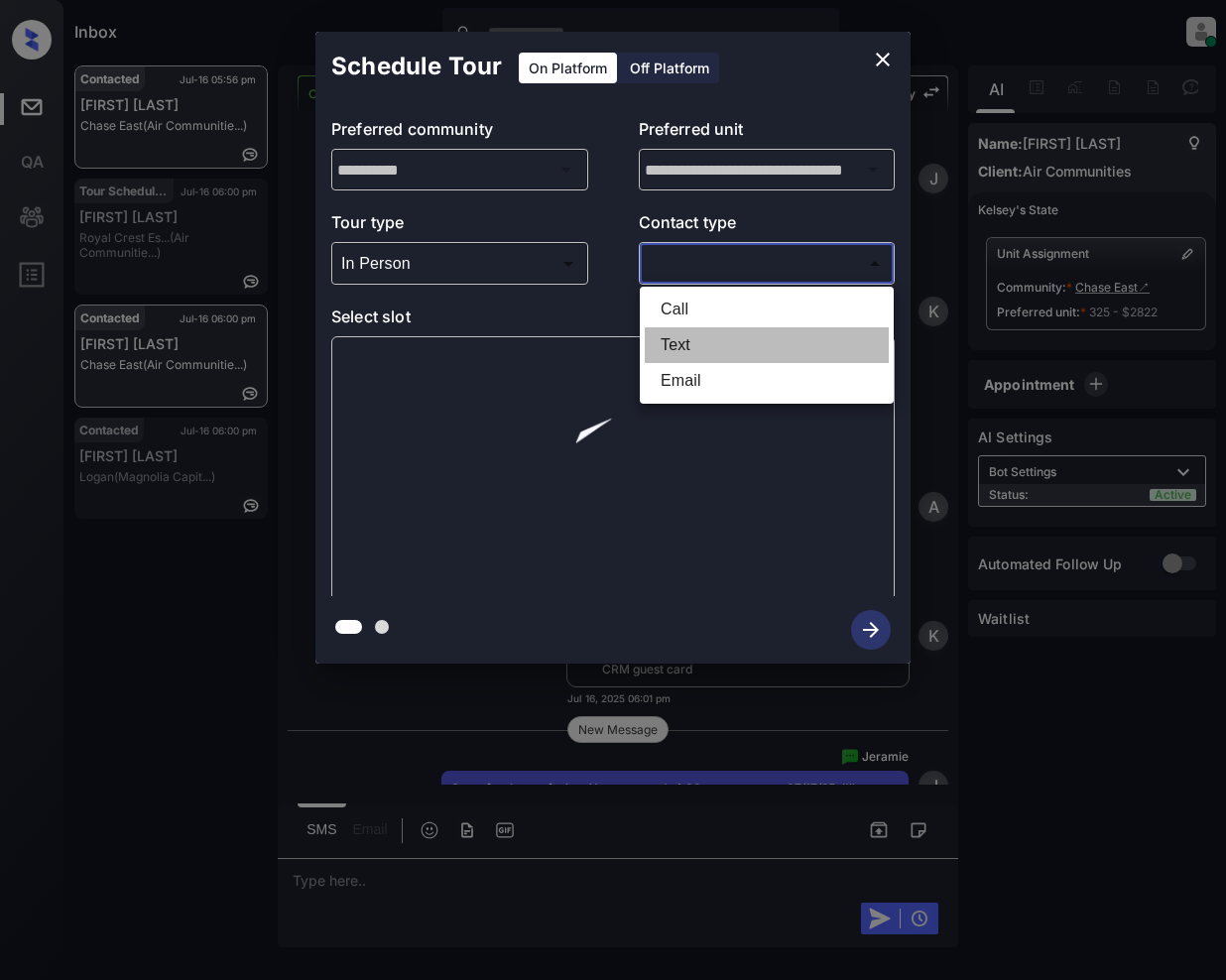 type on "****" 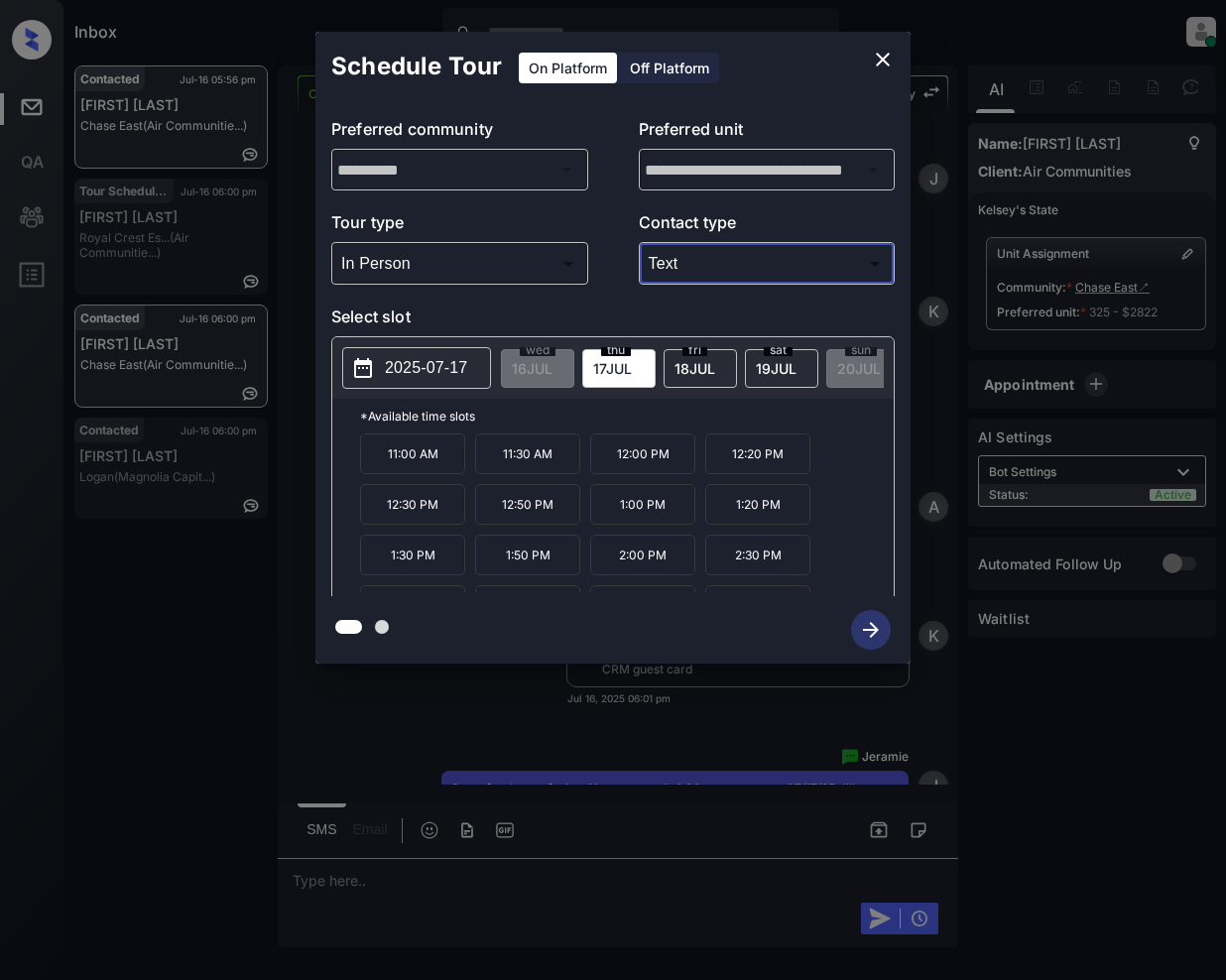 click on "1:00 PM" at bounding box center (643, 504) 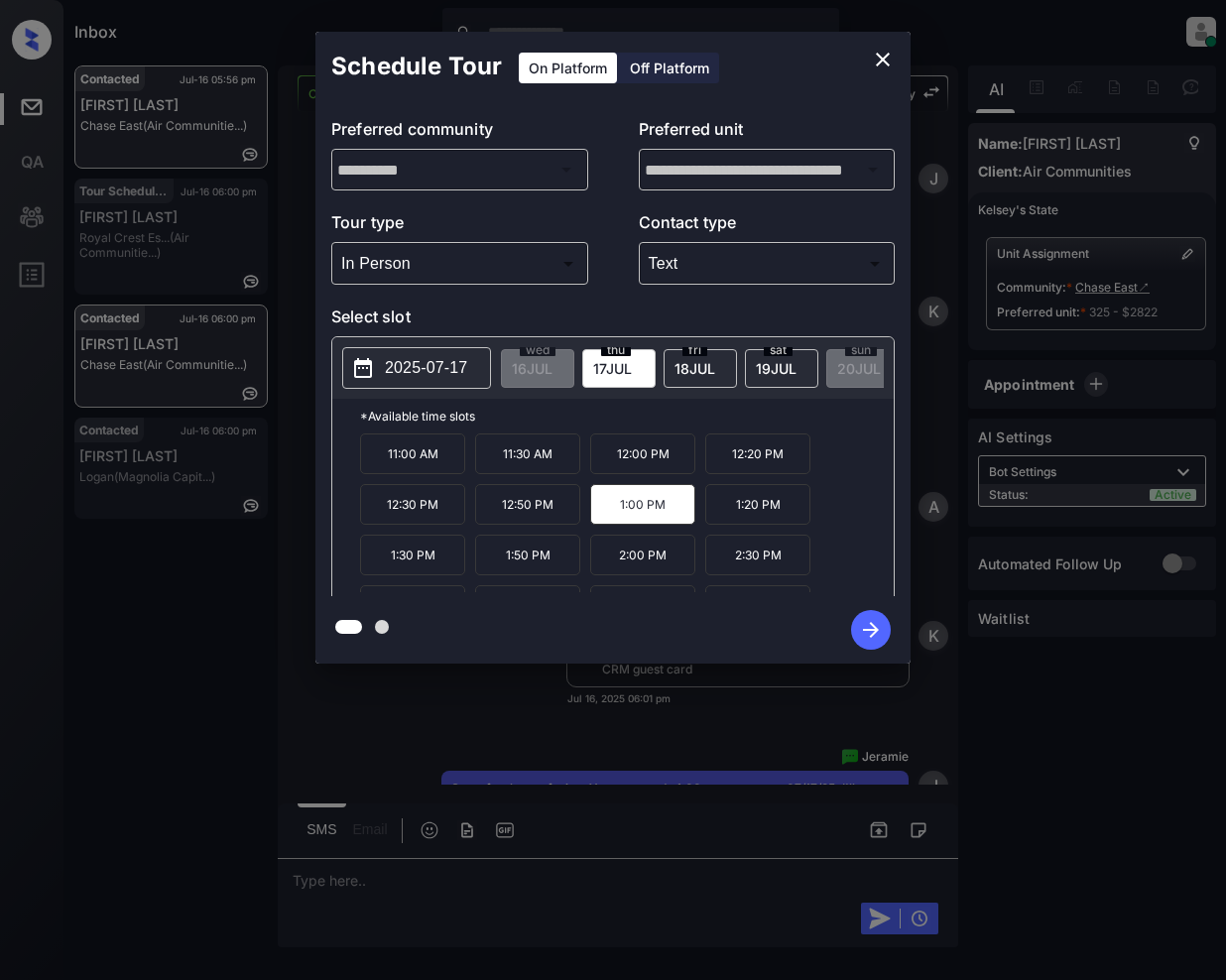 click 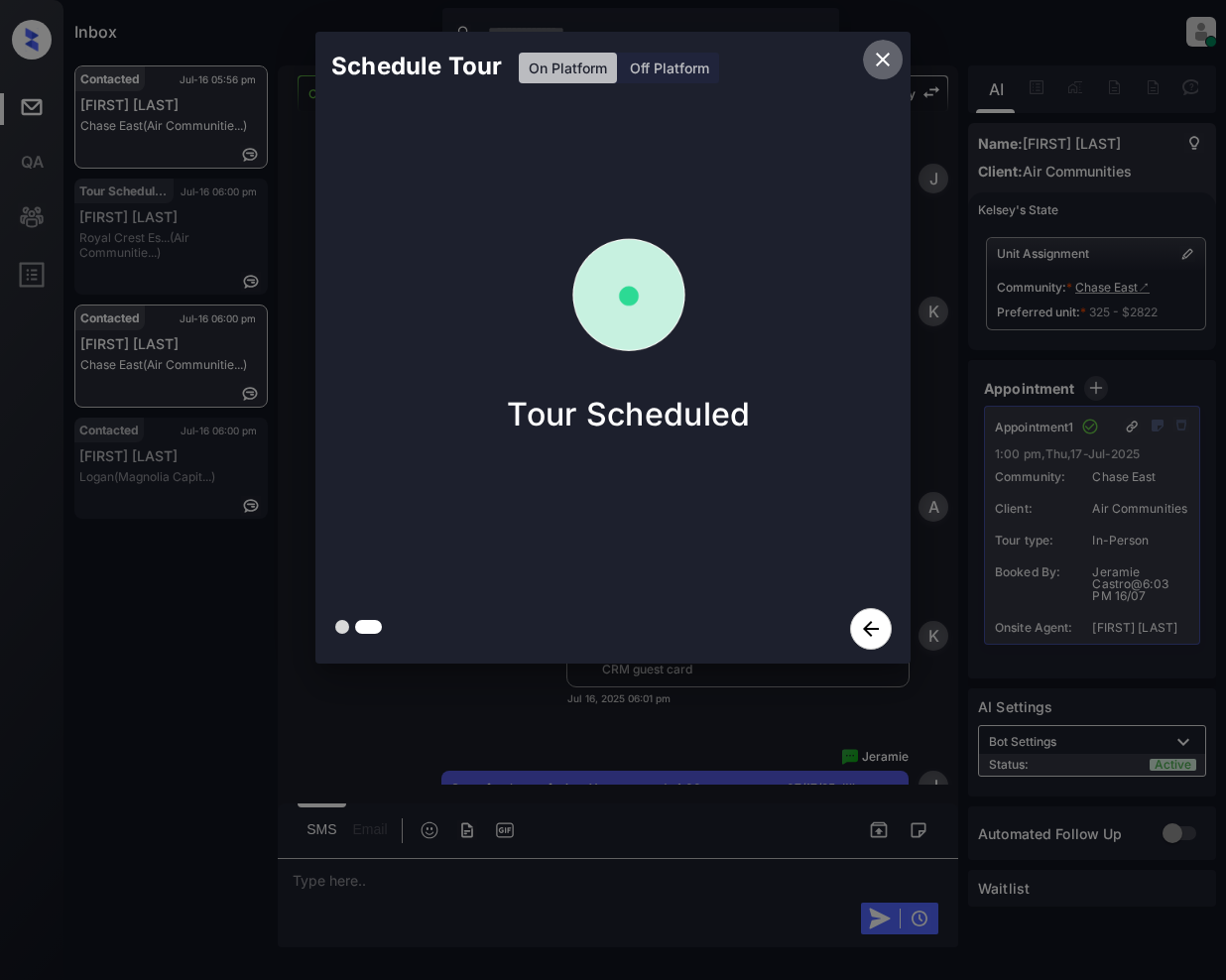 click 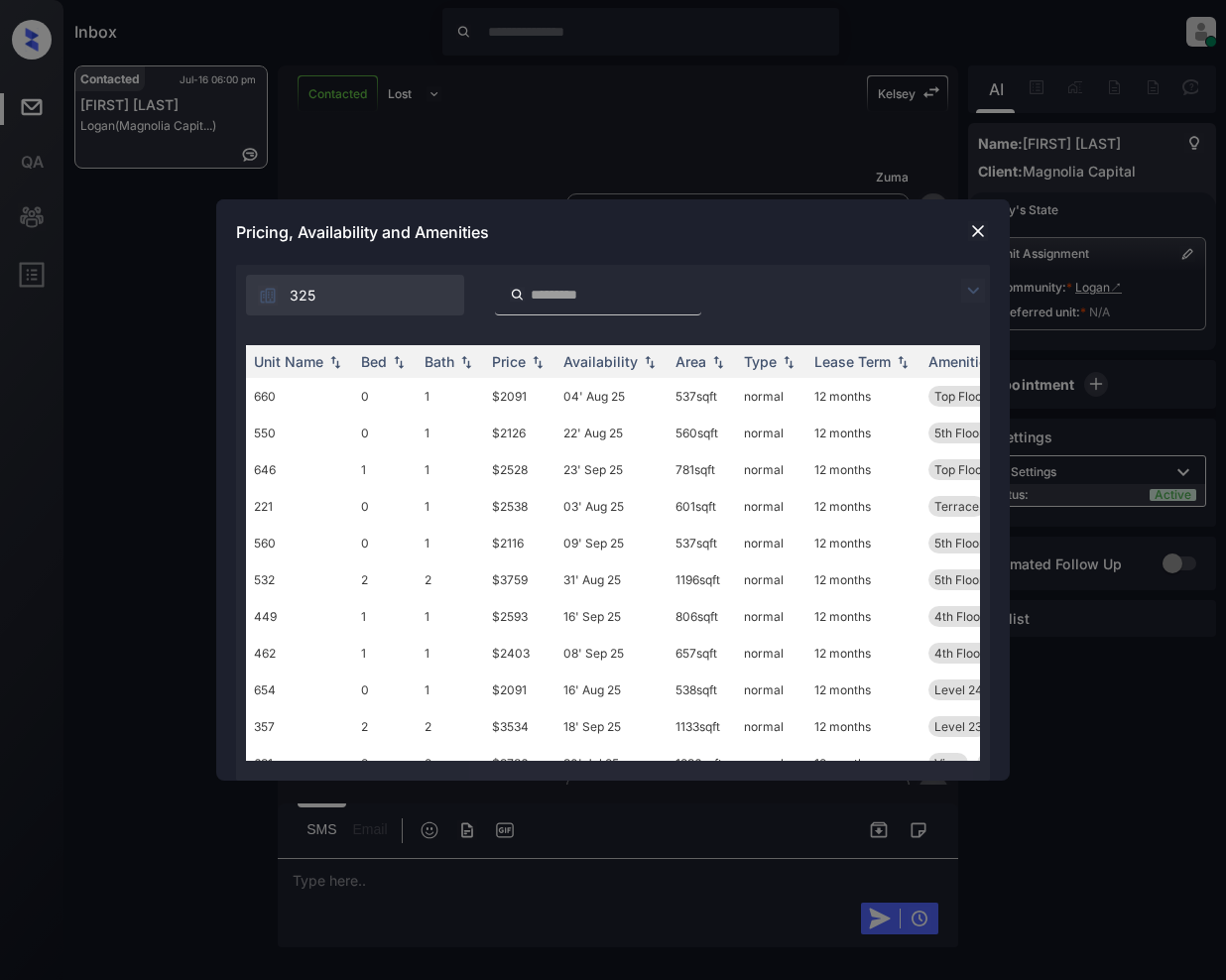 scroll, scrollTop: 0, scrollLeft: 0, axis: both 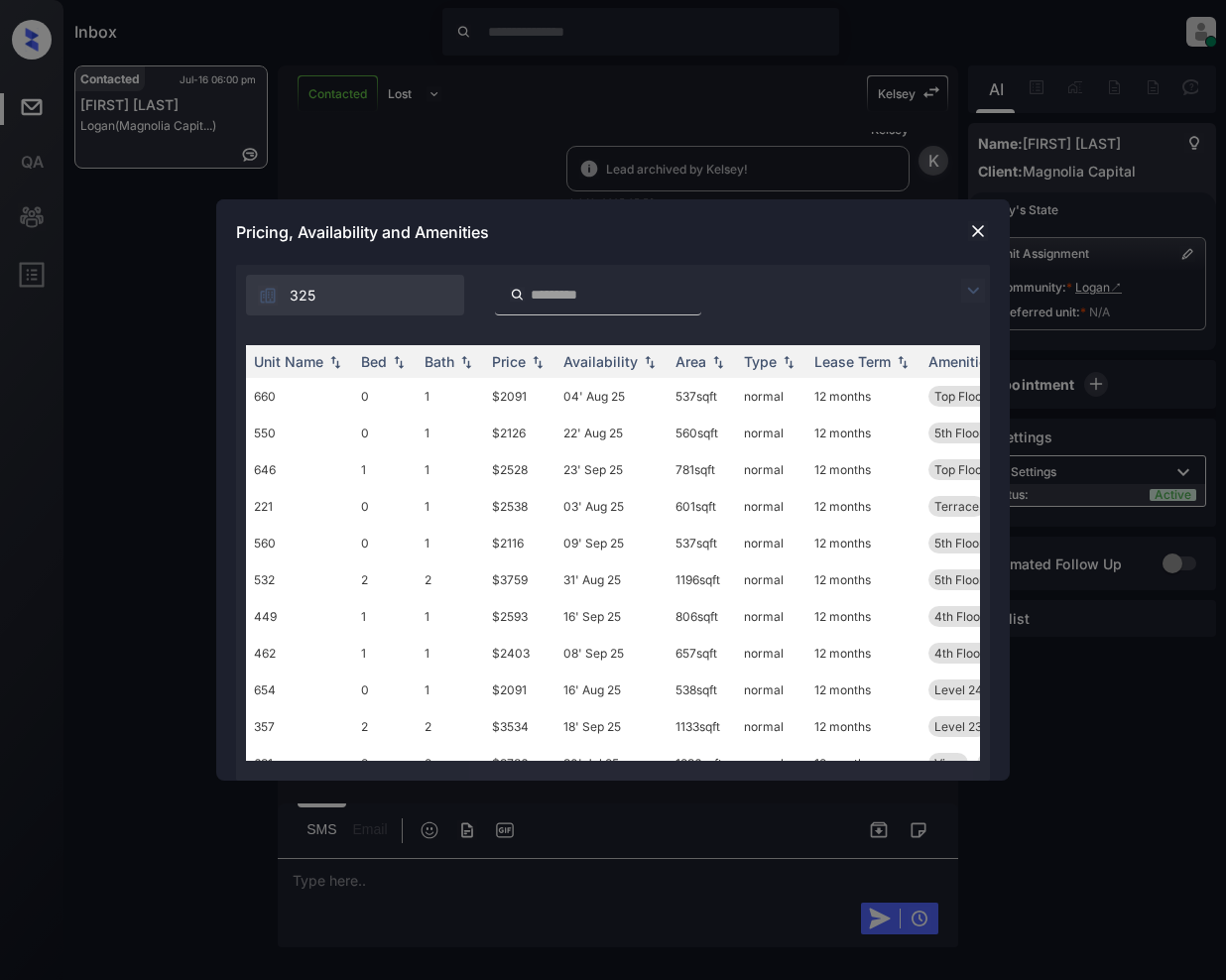 click at bounding box center (973, 291) 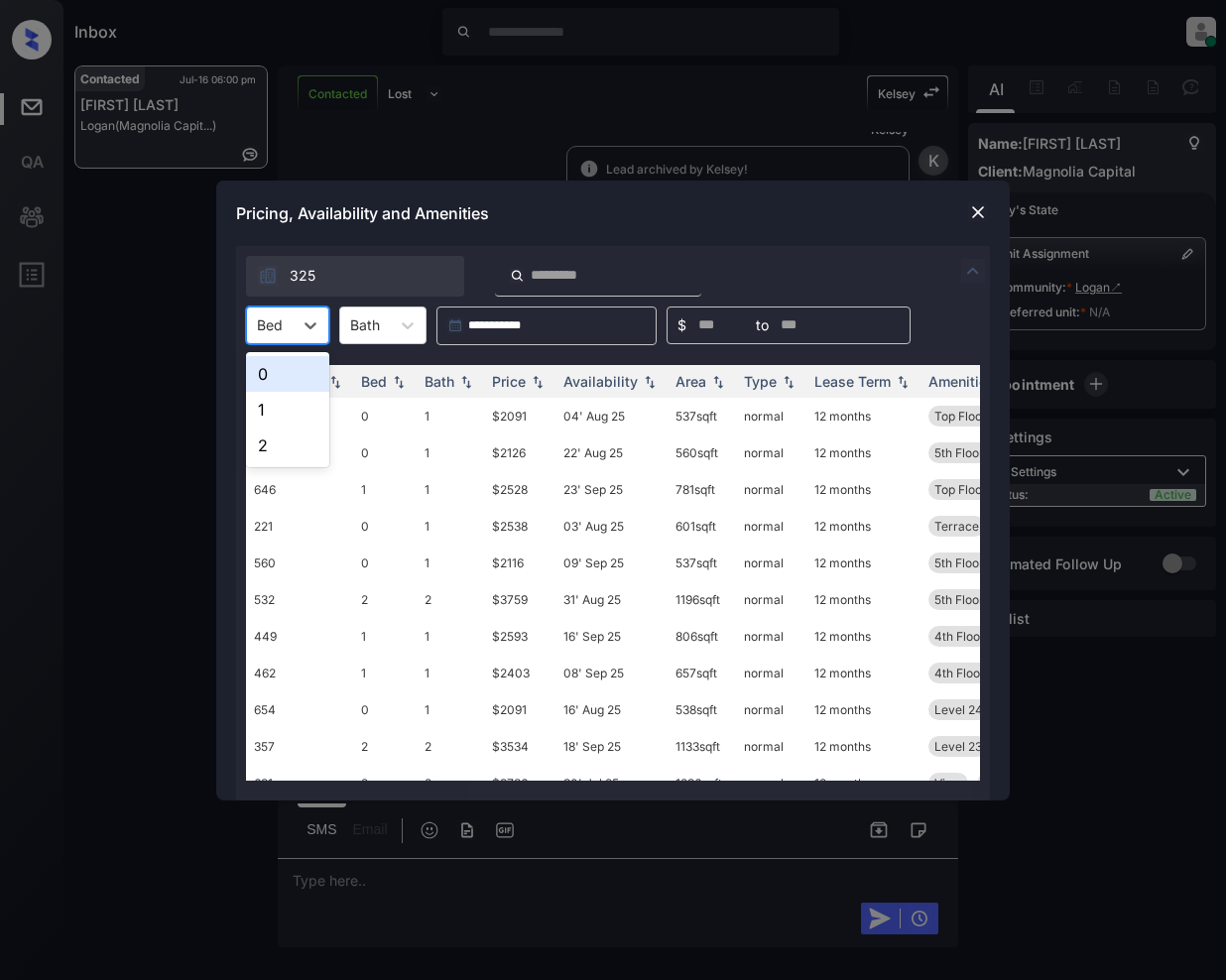 drag, startPoint x: 287, startPoint y: 313, endPoint x: 271, endPoint y: 418, distance: 106.21205 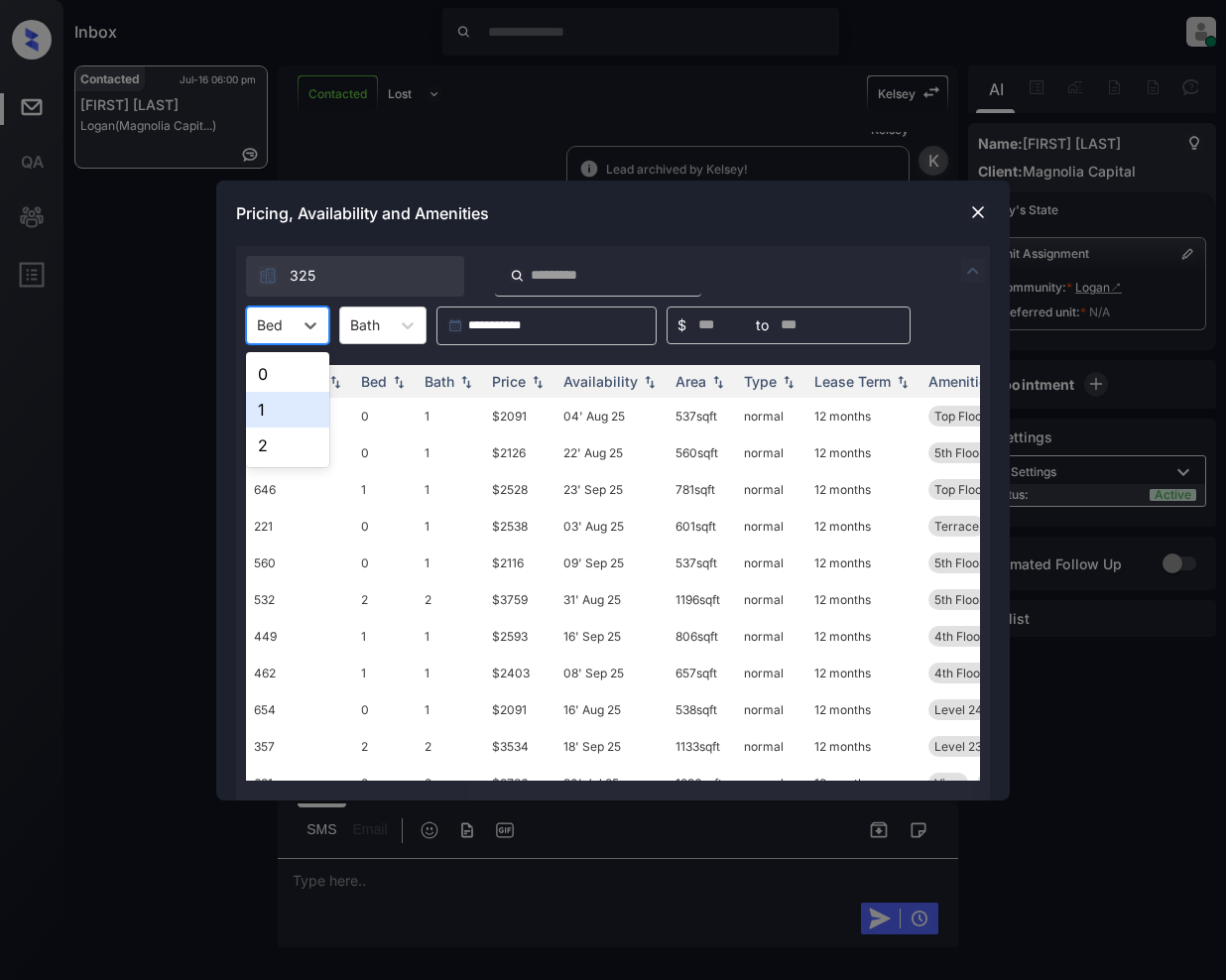 click on "1" at bounding box center (288, 410) 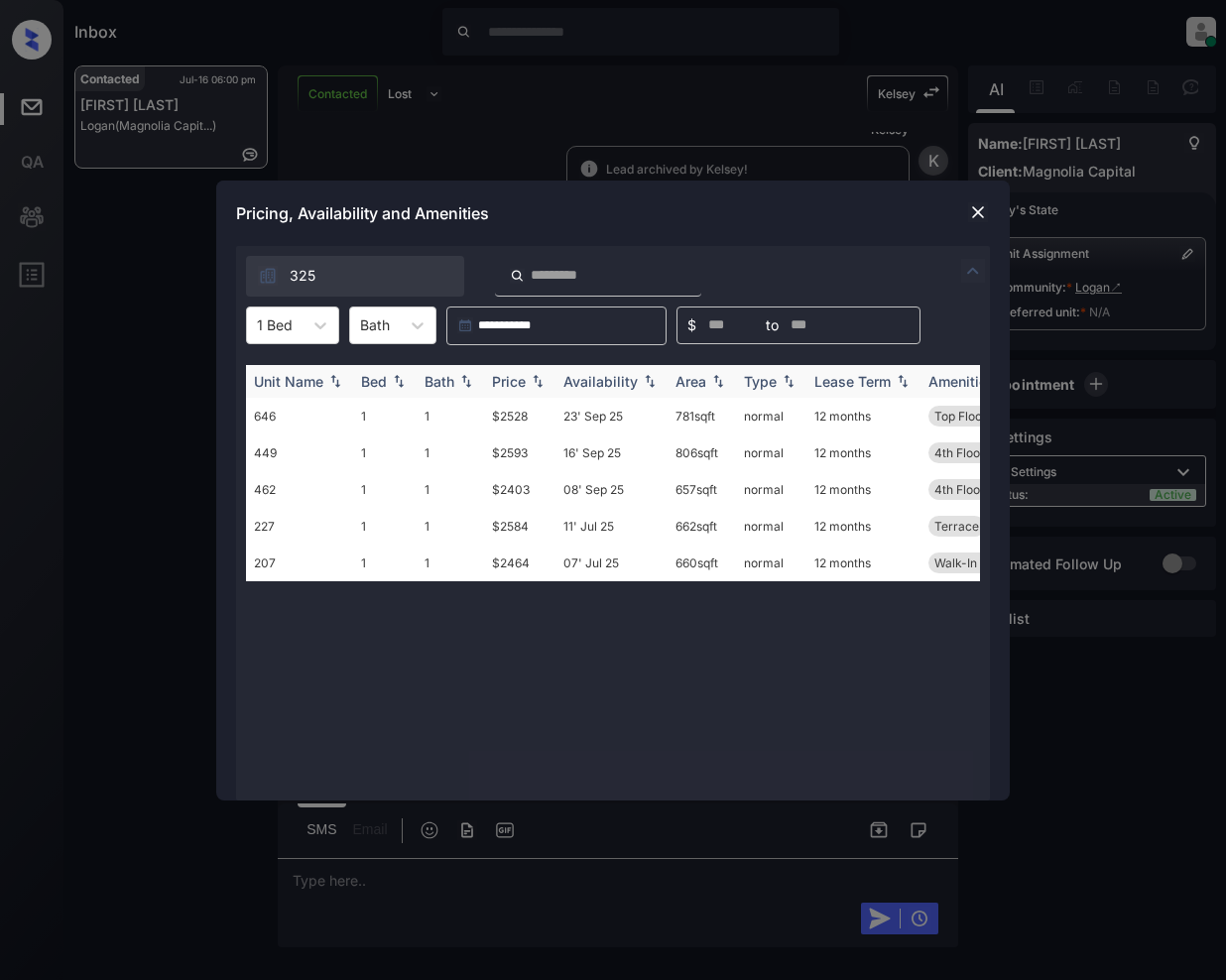 click at bounding box center (538, 381) 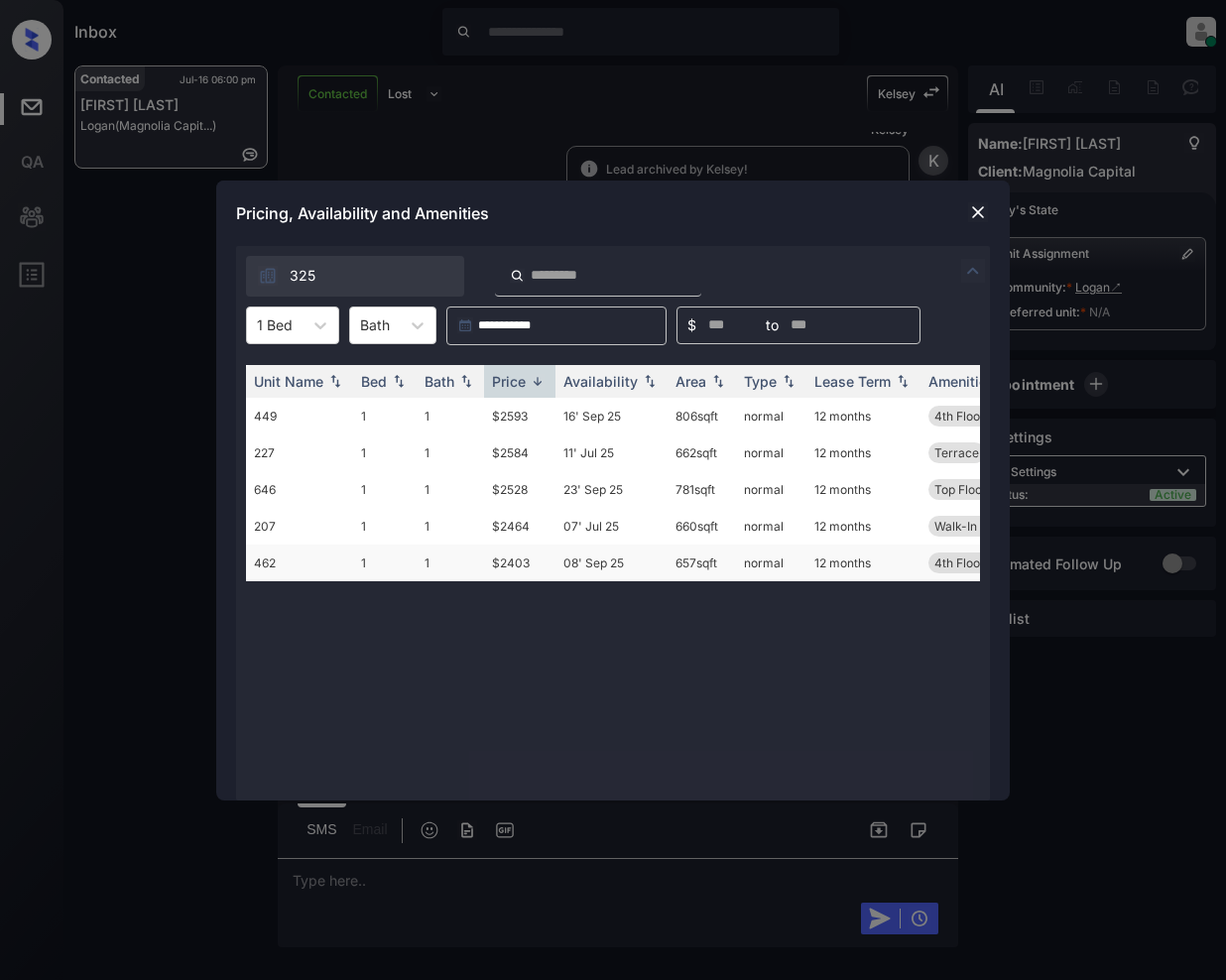 click on "$2403" at bounding box center (520, 562) 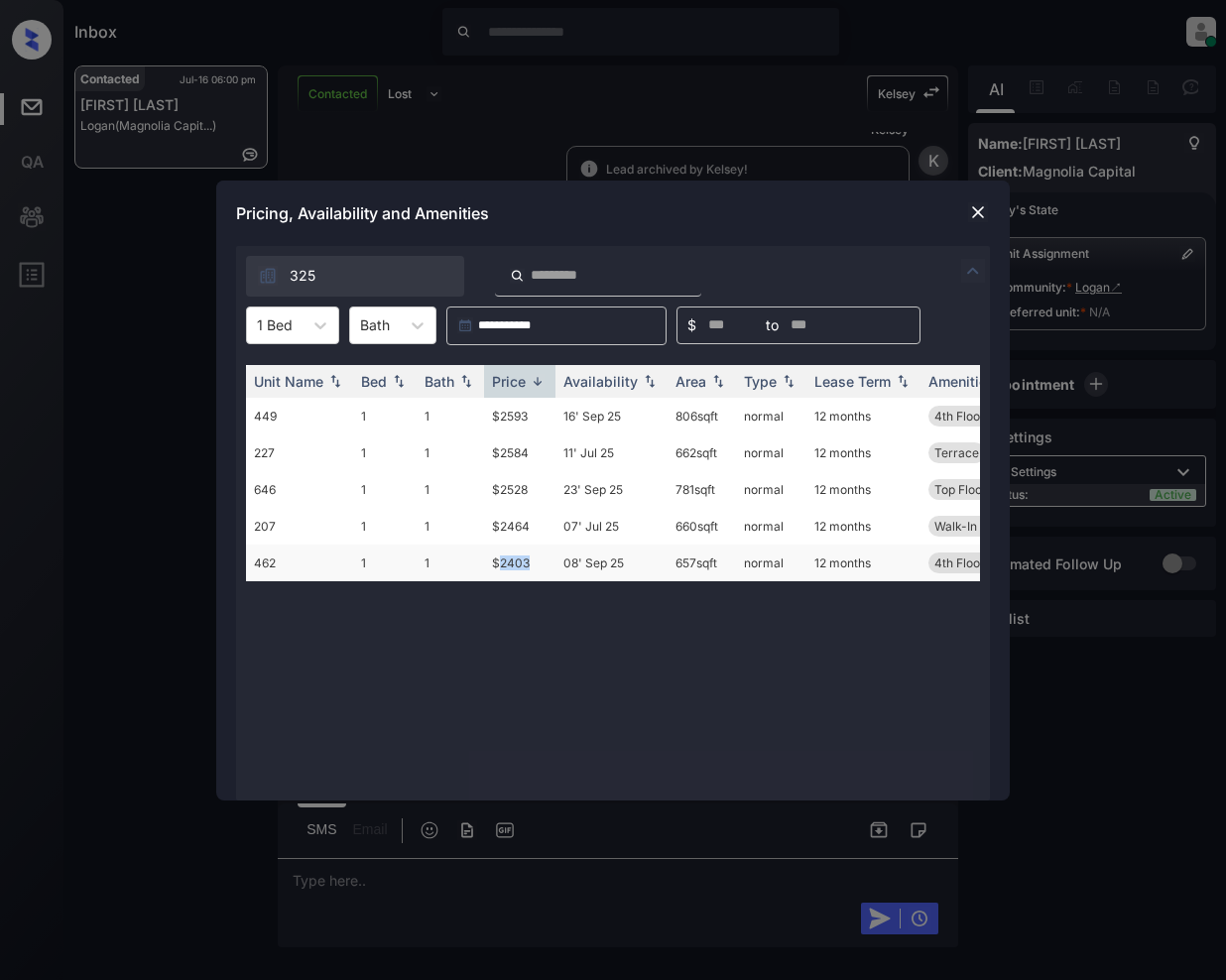 click on "$2403" at bounding box center [520, 562] 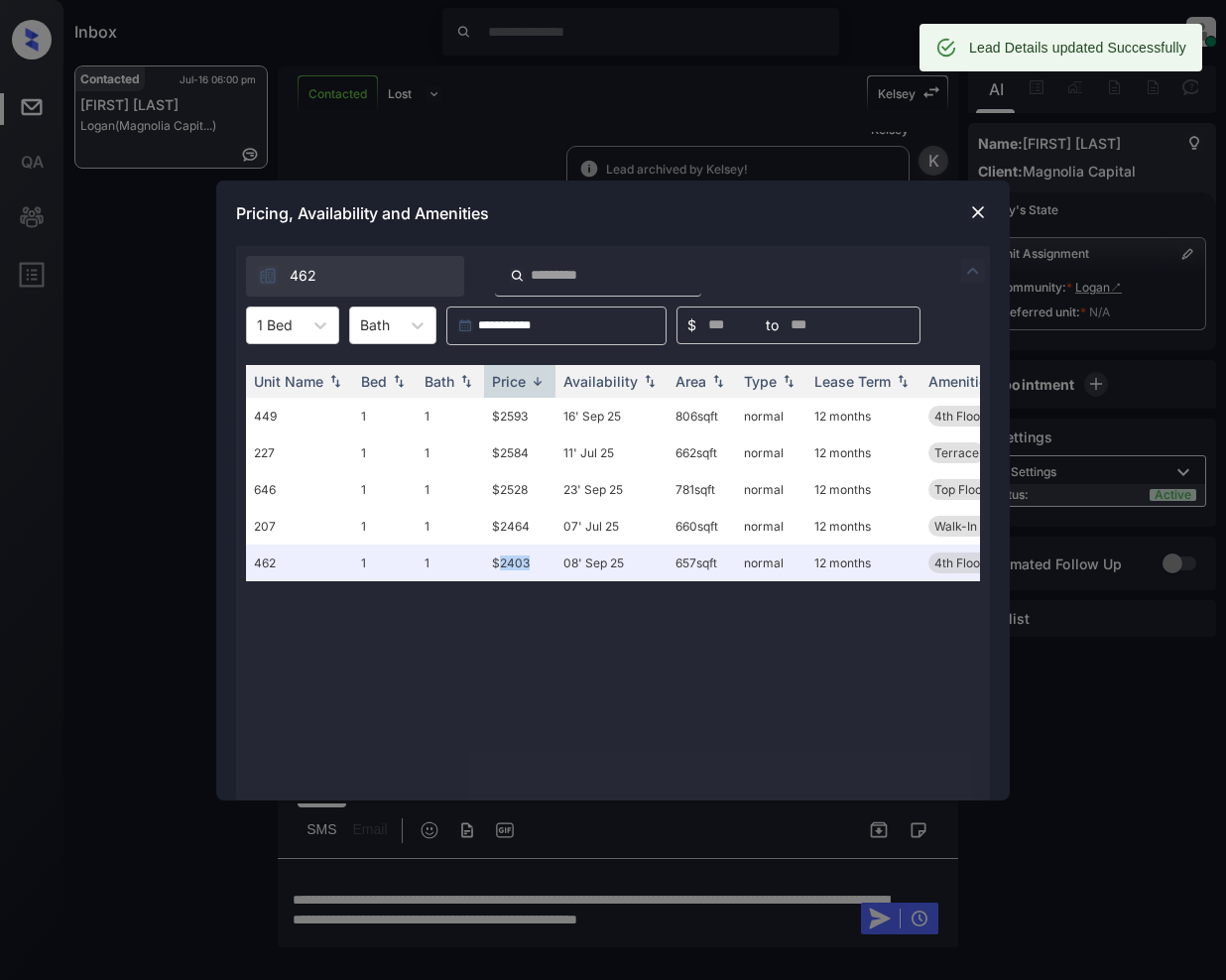 click at bounding box center [978, 212] 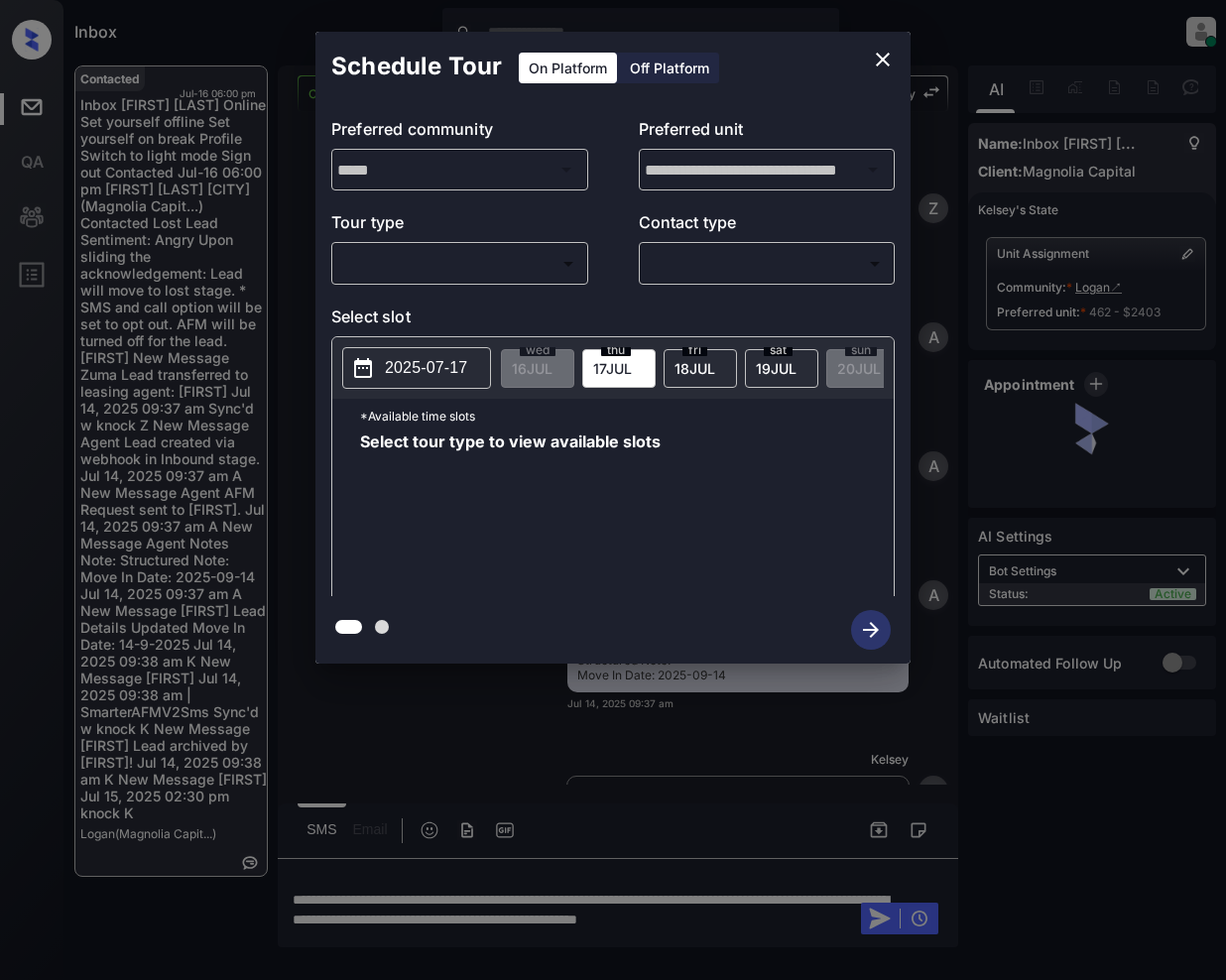 scroll, scrollTop: 0, scrollLeft: 0, axis: both 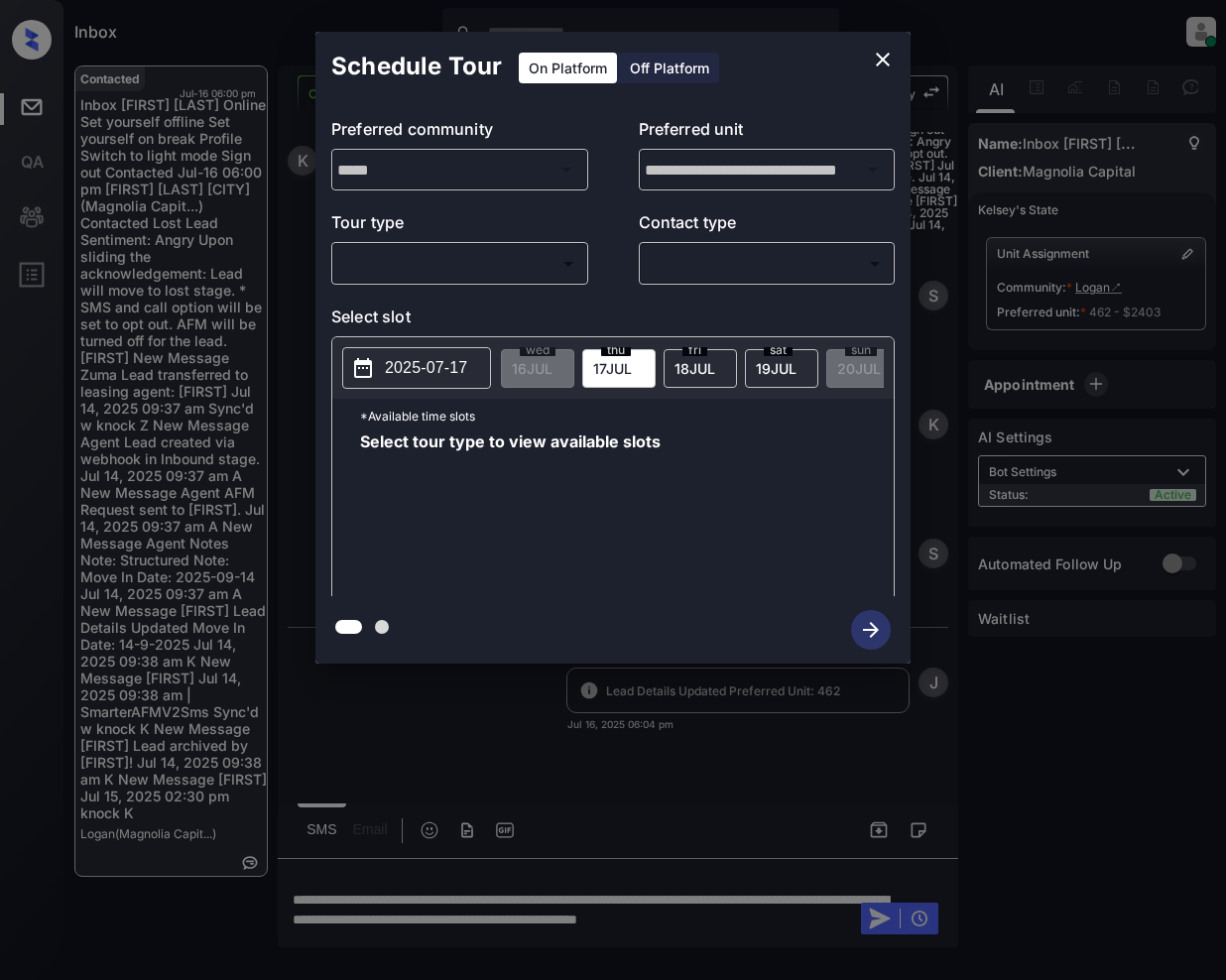 click on "Inbox [FIRST] [LAST] Online Set yourself   offline Set yourself   on break Profile Switch to  light  mode Sign out Contacted Jul-16 06:00 pm   [FIRST] [LAST] [CITY]  (Magnolia Capit...) Contacted Lost Lead Sentiment: Angry Upon sliding the acknowledgement:  Lead will move to lost stage. * ​ SMS and call option will be set to opt out. AFM will be turned off for the lead. [FIRST] New Message Zuma Lead transferred to leasing agent: [FIRST] Jul 14, 2025 09:37 am  Sync'd w  knock Z New Message Agent Lead created via webhook in Inbound stage. Jul 14, 2025 09:37 am A New Message Agent AFM Request sent to [FIRST]. Jul 14, 2025 09:37 am A New Message Agent Notes Note: Structured Note:
Move In Date: 2025-09-14
Jul 14, 2025 09:37 am A New Message [FIRST] Lead Details Updated
Move In Date:  14-9-2025
Jul 14, 2025 09:38 am K New Message [FIRST] Jul 14, 2025 09:38 am   | SmarterAFMV2Sms  Sync'd w  knock K New Message [FIRST] Lead archived by [FIRST]! Jul 14, 2025 09:38 am K New Message [FIRST] Jul 15, 2025 02:30 pm   knock K" at bounding box center [613, 490] 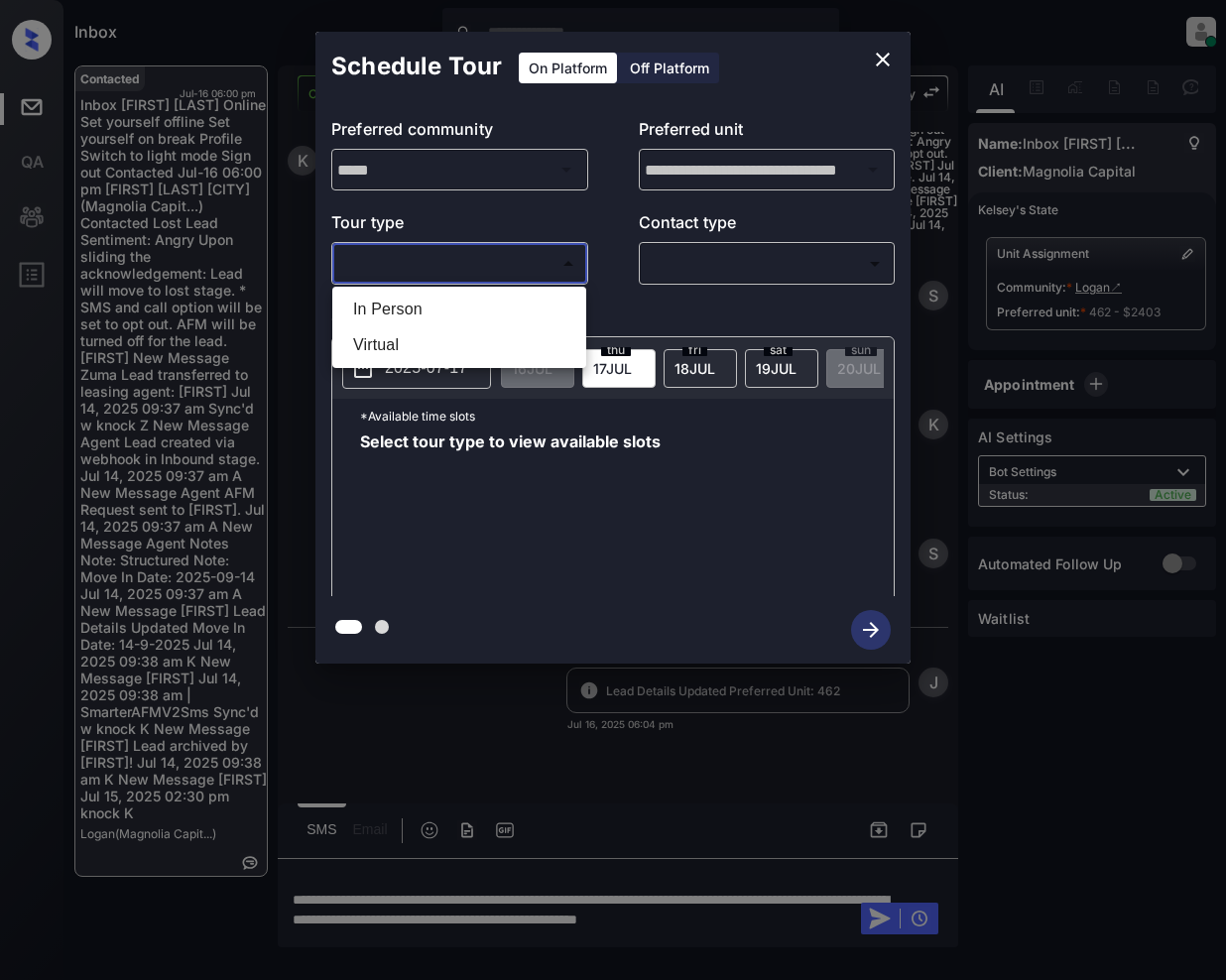 click on "In Person" at bounding box center (459, 309) 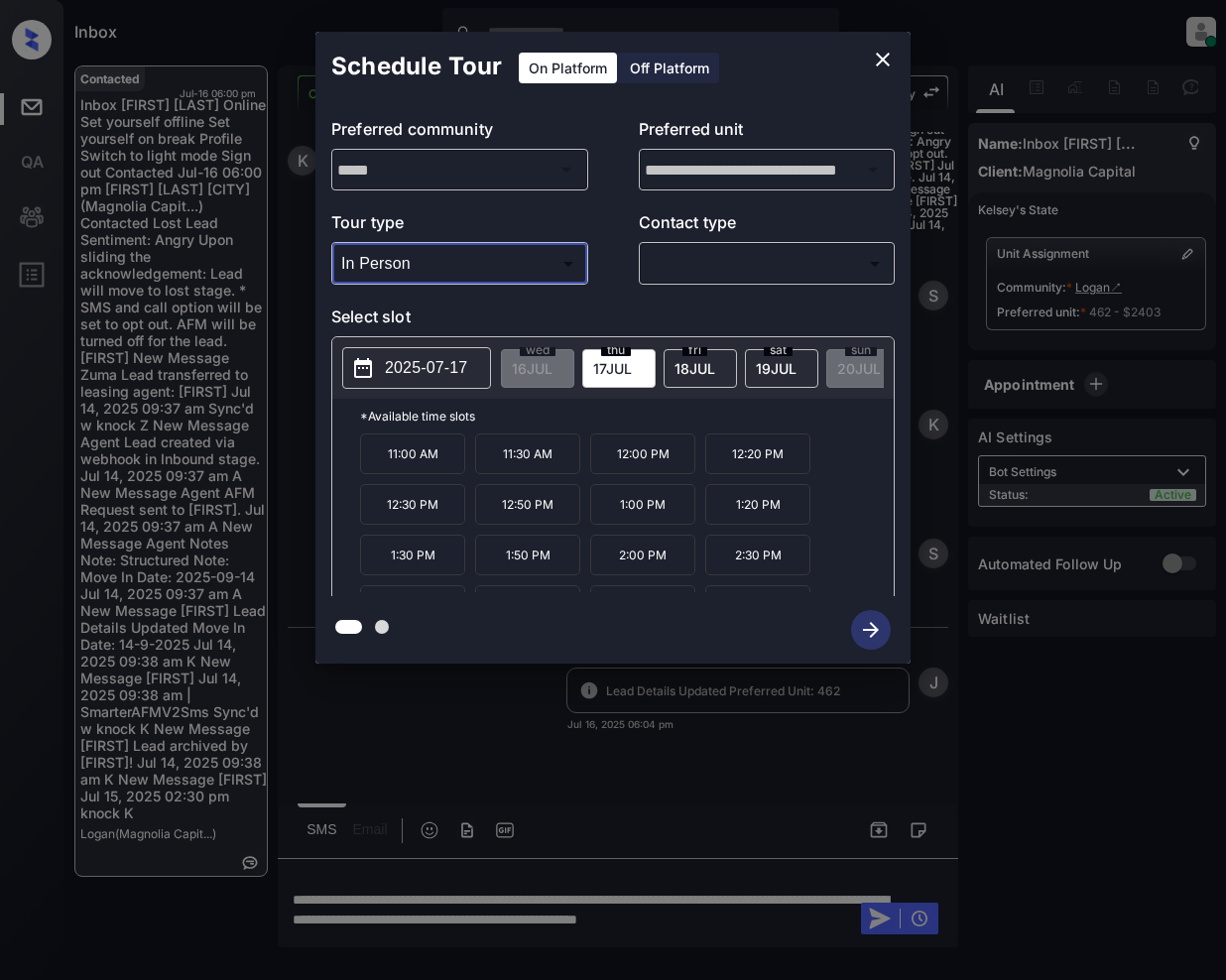 type on "********" 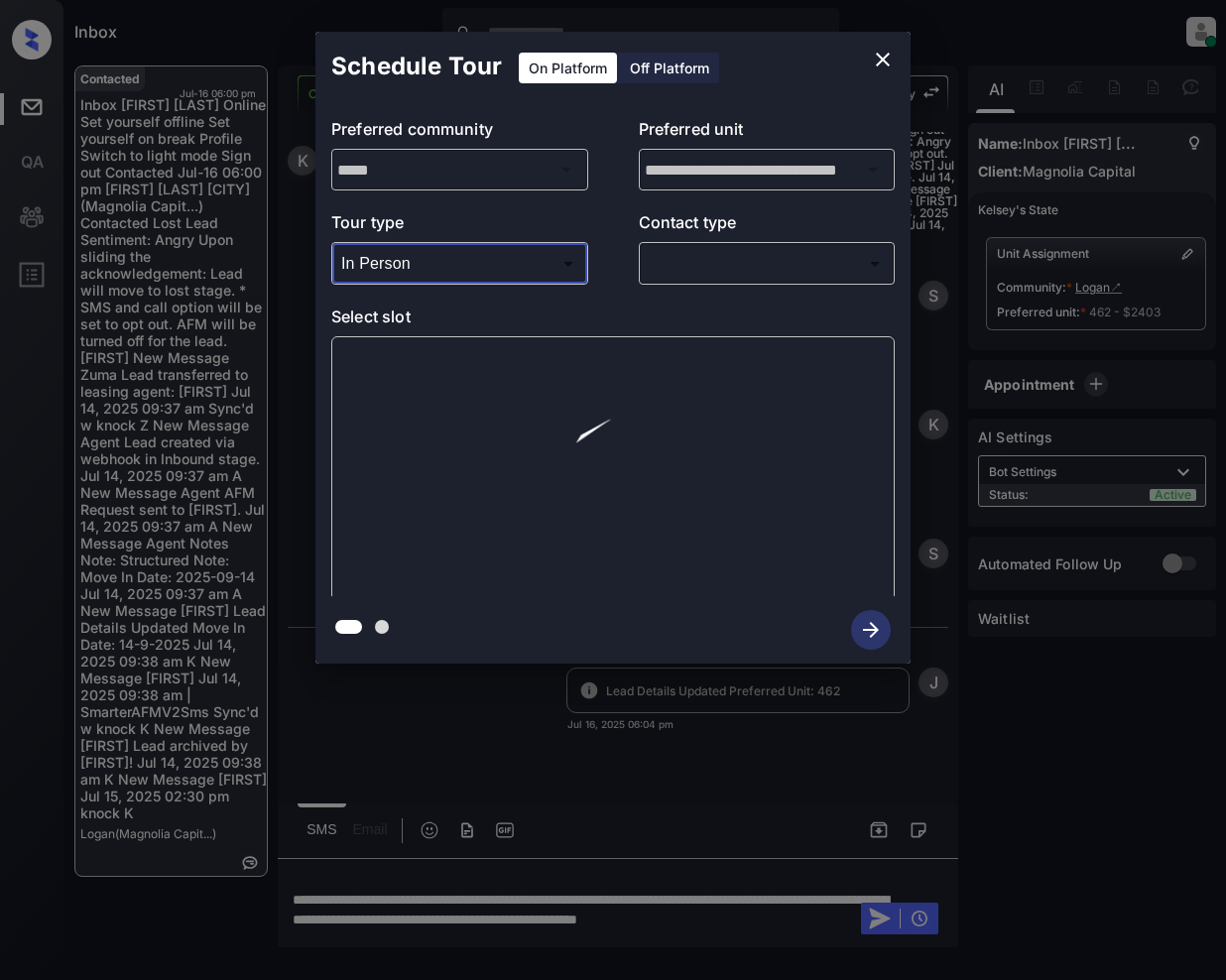 click on "Inbox [FIRST] [LAST] Online Set yourself   offline Set yourself   on break Profile Switch to  light  mode Sign out Contacted Jul-16 06:00 pm   [FIRST] [LAST] [CITY]  (Magnolia Capit...) Contacted Lost Lead Sentiment: Angry Upon sliding the acknowledgement:  Lead will move to lost stage. * ​ SMS and call option will be set to opt out. AFM will be turned off for the lead. [FIRST] New Message Zuma Lead transferred to leasing agent: [FIRST] Jul 14, 2025 09:37 am  Sync'd w  knock Z New Message Agent Lead created via webhook in Inbound stage. Jul 14, 2025 09:37 am A New Message Agent AFM Request sent to [FIRST]. Jul 14, 2025 09:37 am A New Message Agent Notes Note: Structured Note:
Move In Date: 2025-09-14
Jul 14, 2025 09:37 am A New Message [FIRST] Lead Details Updated
Move In Date:  14-9-2025
Jul 14, 2025 09:38 am K New Message [FIRST] Jul 14, 2025 09:38 am   | SmarterAFMV2Sms  Sync'd w  knock K New Message [FIRST] Lead archived by [FIRST]! Jul 14, 2025 09:38 am K New Message [FIRST] Jul 15, 2025 02:30 pm   knock K" at bounding box center (613, 490) 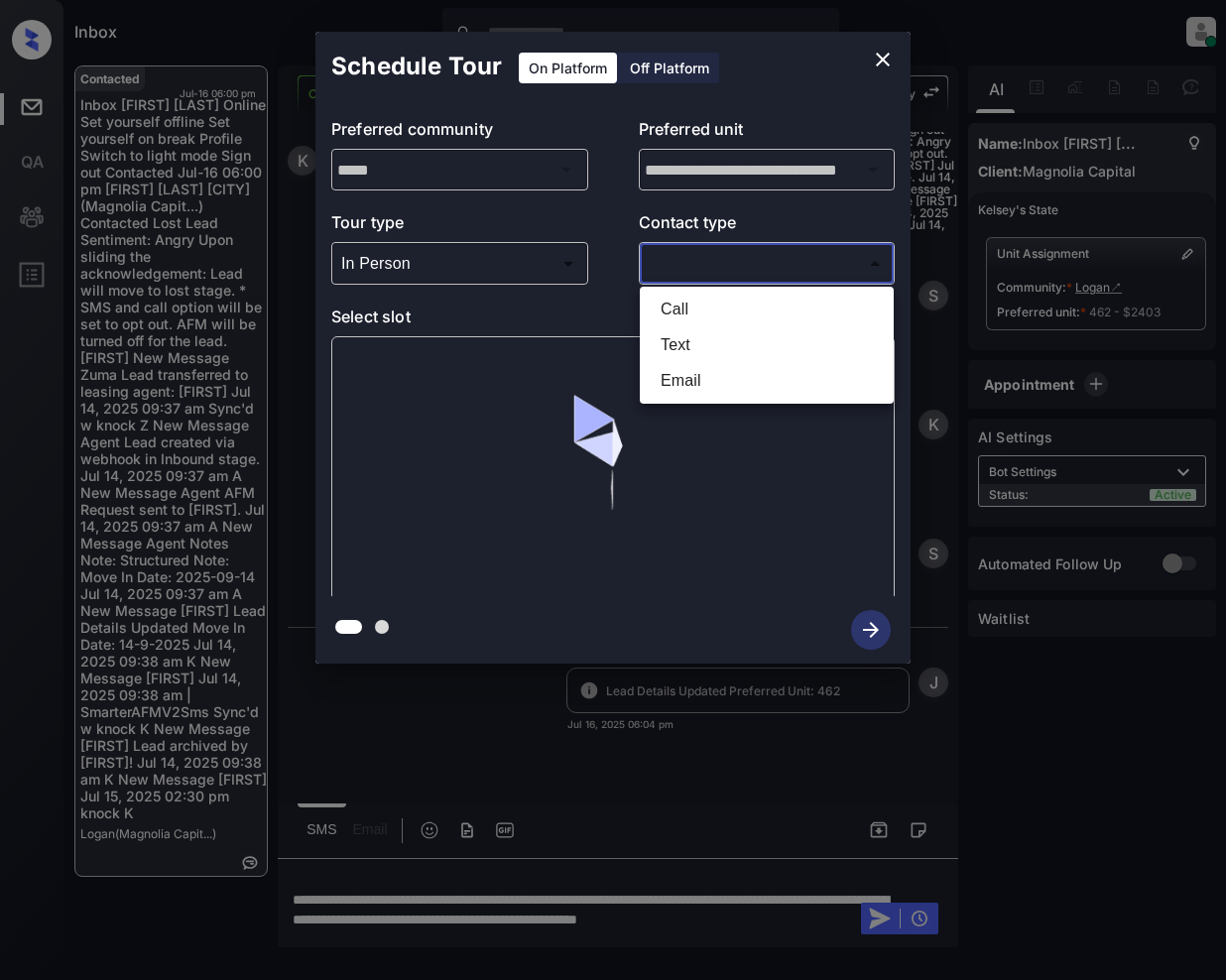 click on "Text" at bounding box center (767, 345) 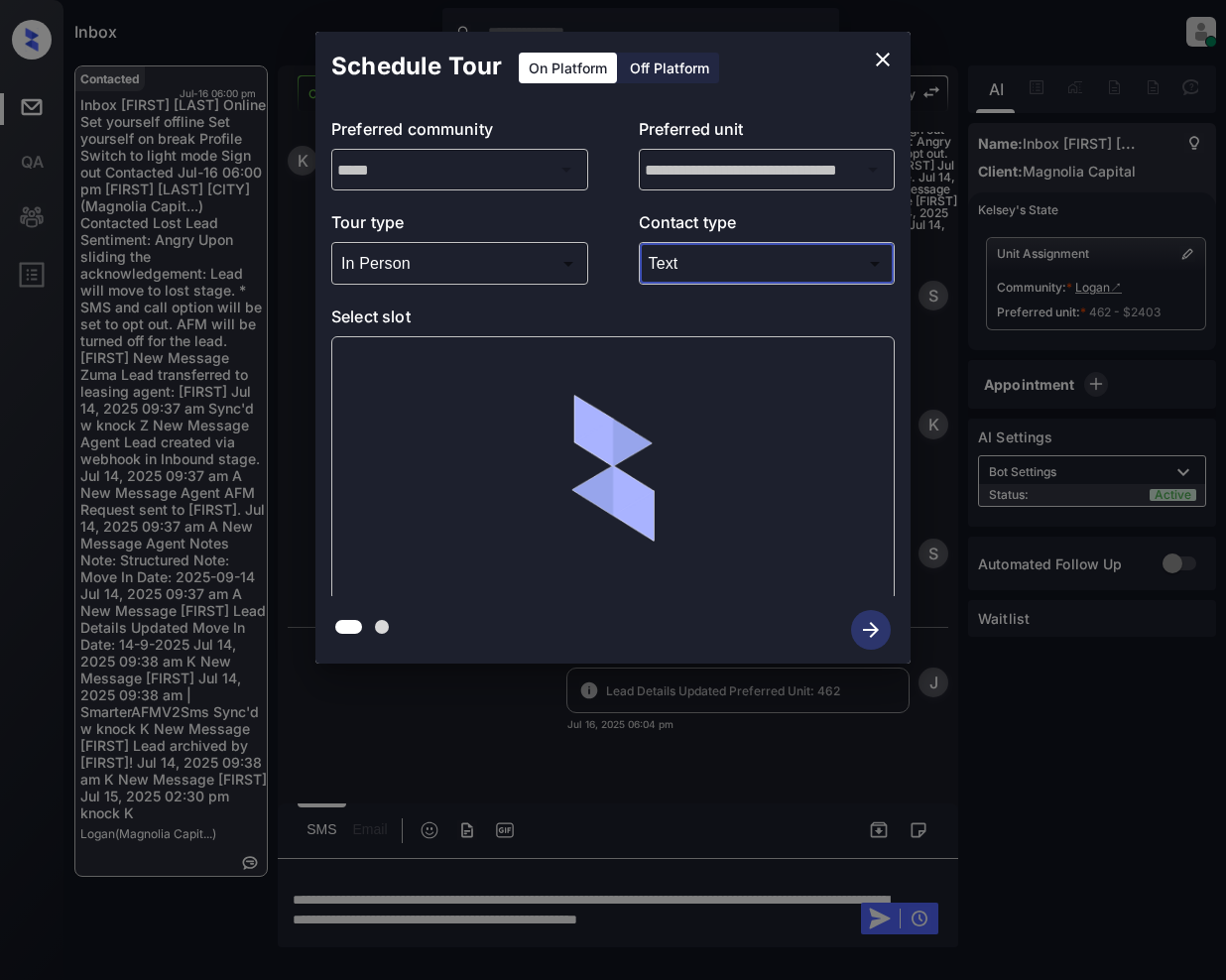 type on "****" 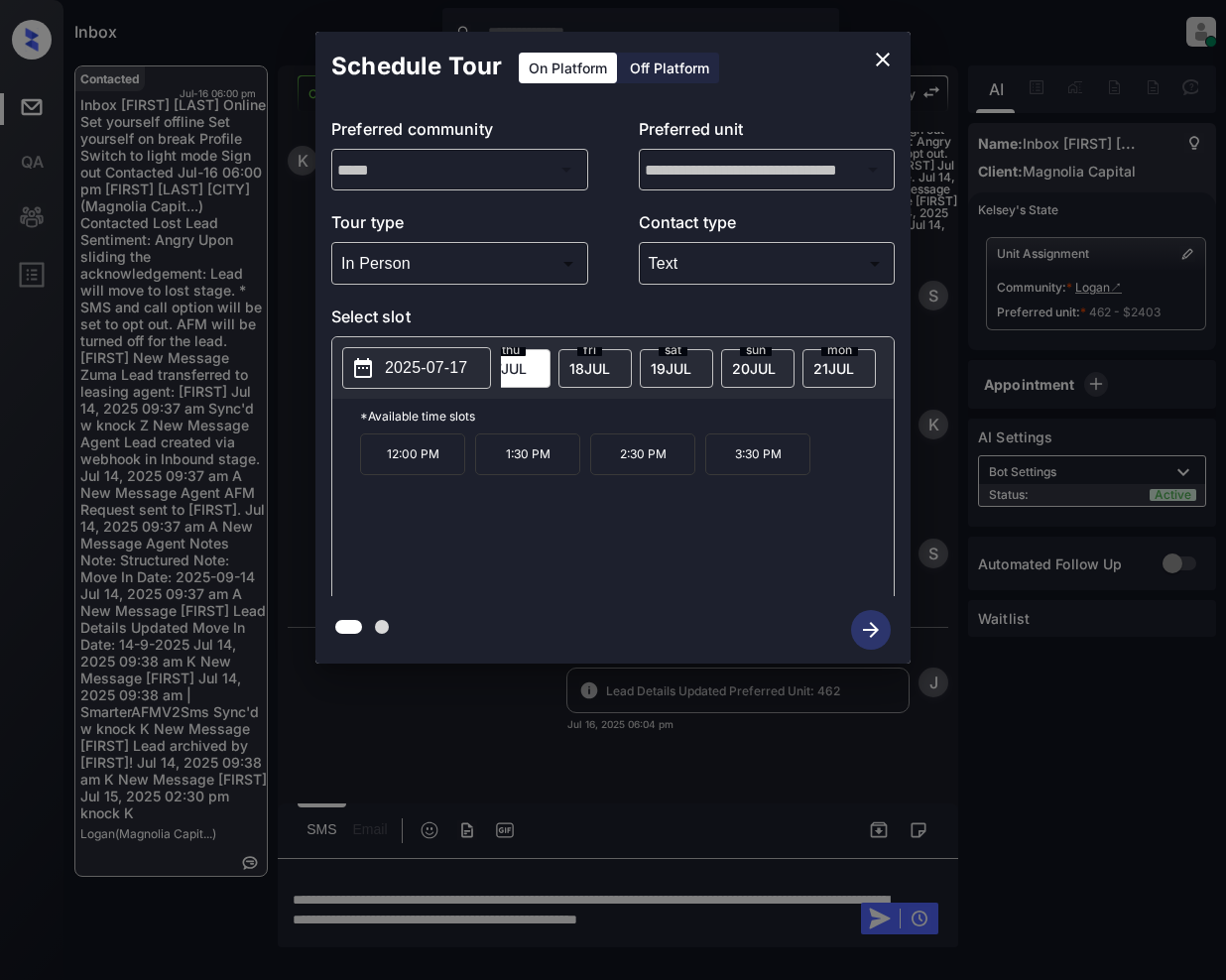 scroll, scrollTop: 0, scrollLeft: 159, axis: horizontal 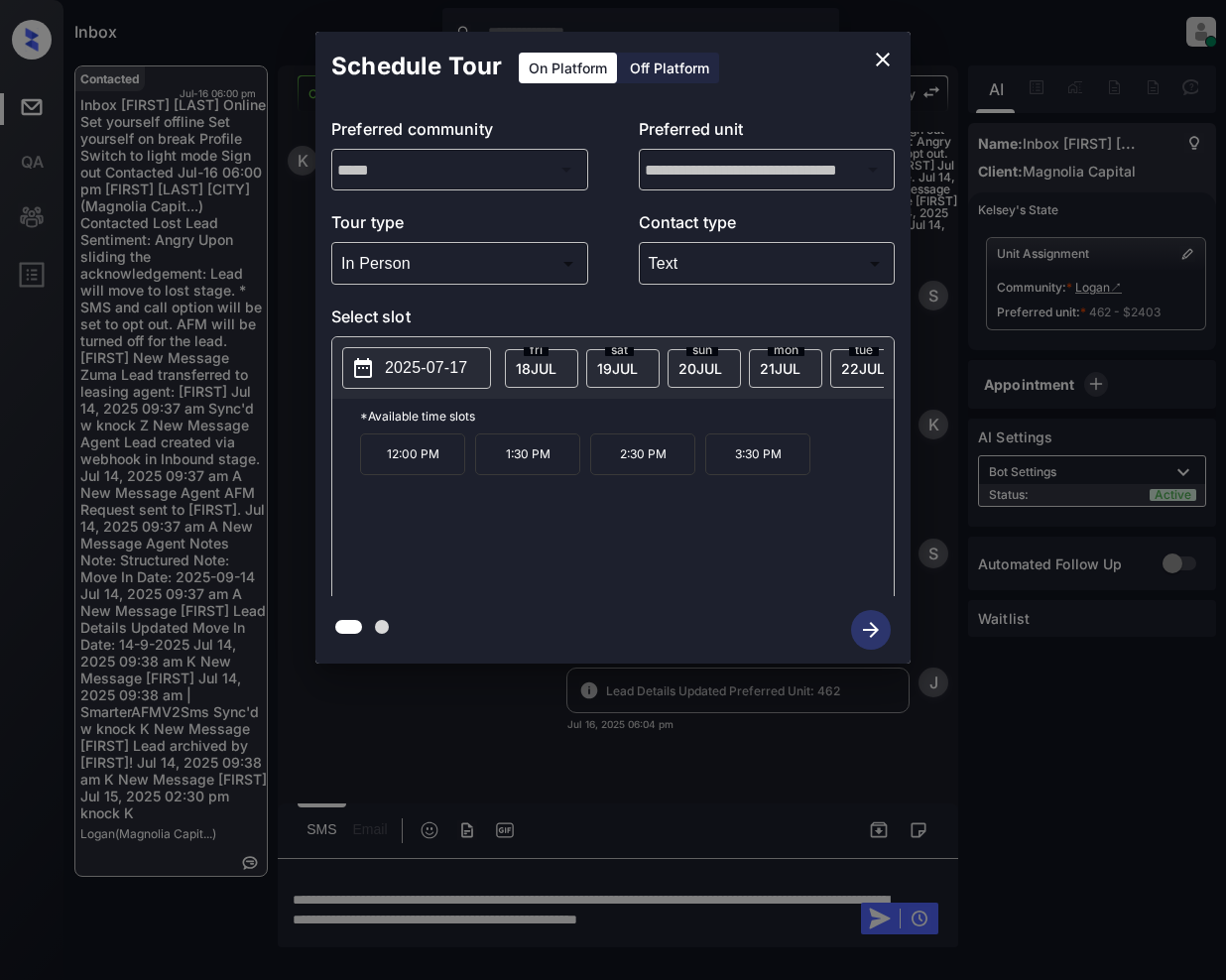 drag, startPoint x: 787, startPoint y: 365, endPoint x: 776, endPoint y: 390, distance: 27.313 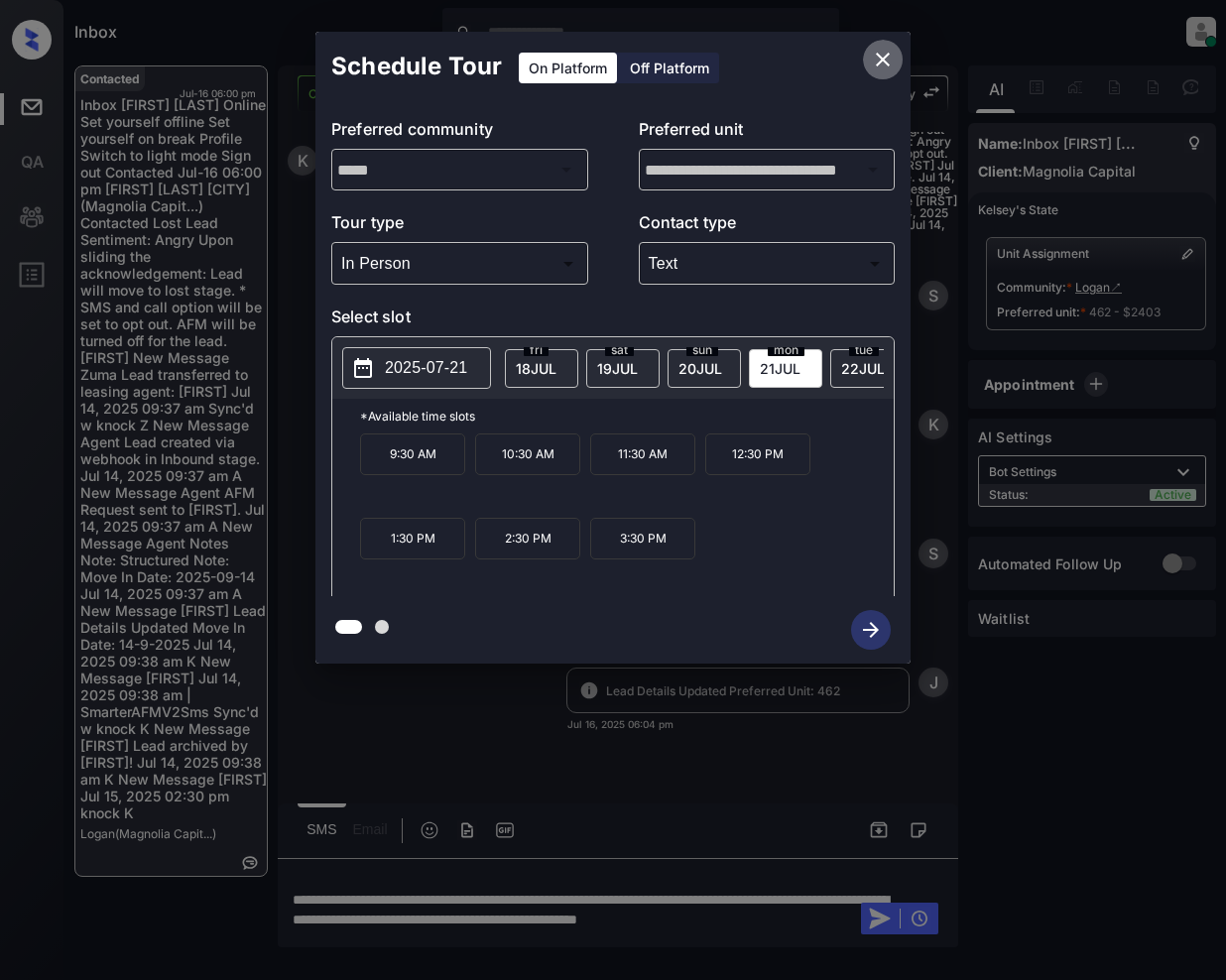 click 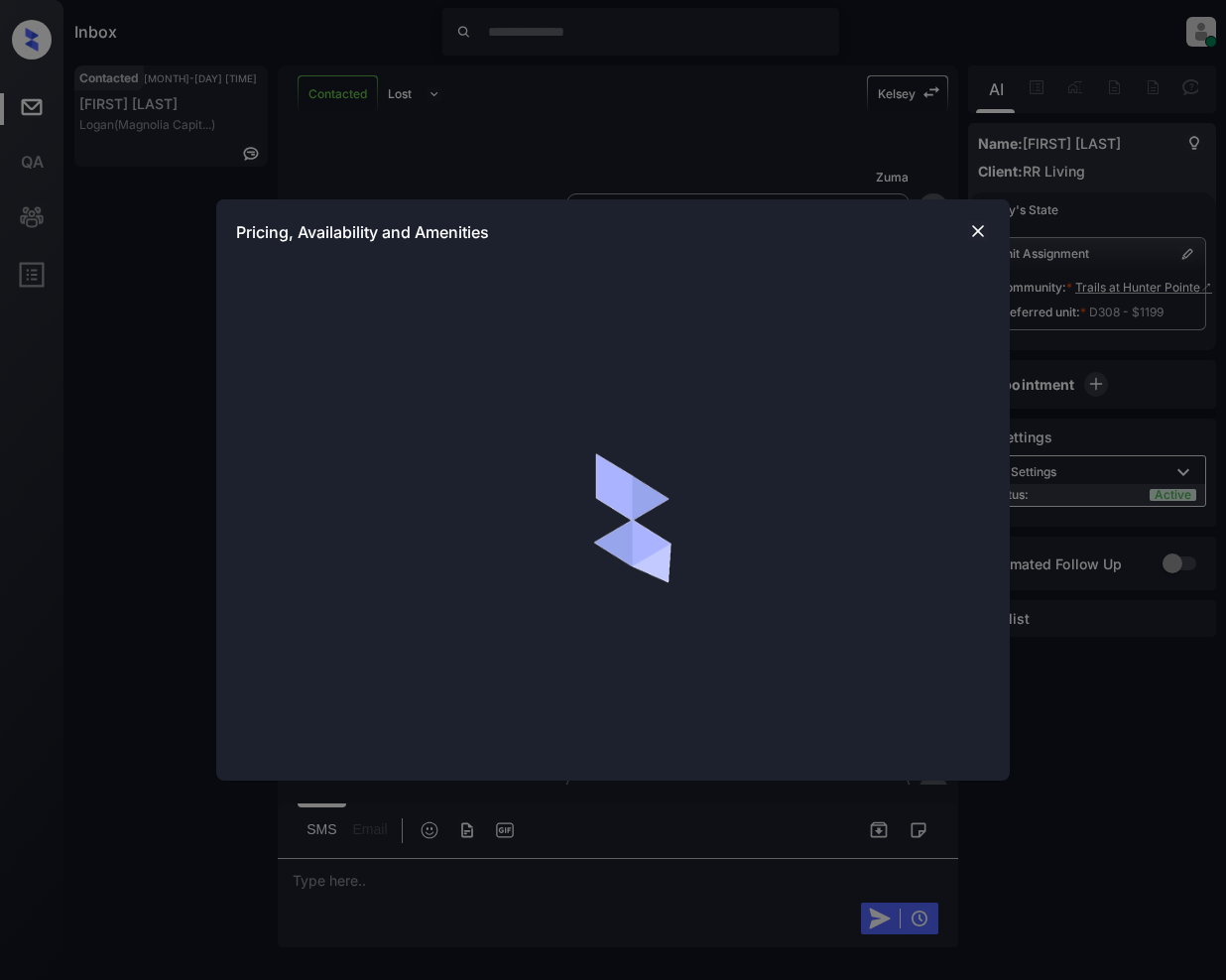 scroll, scrollTop: 0, scrollLeft: 0, axis: both 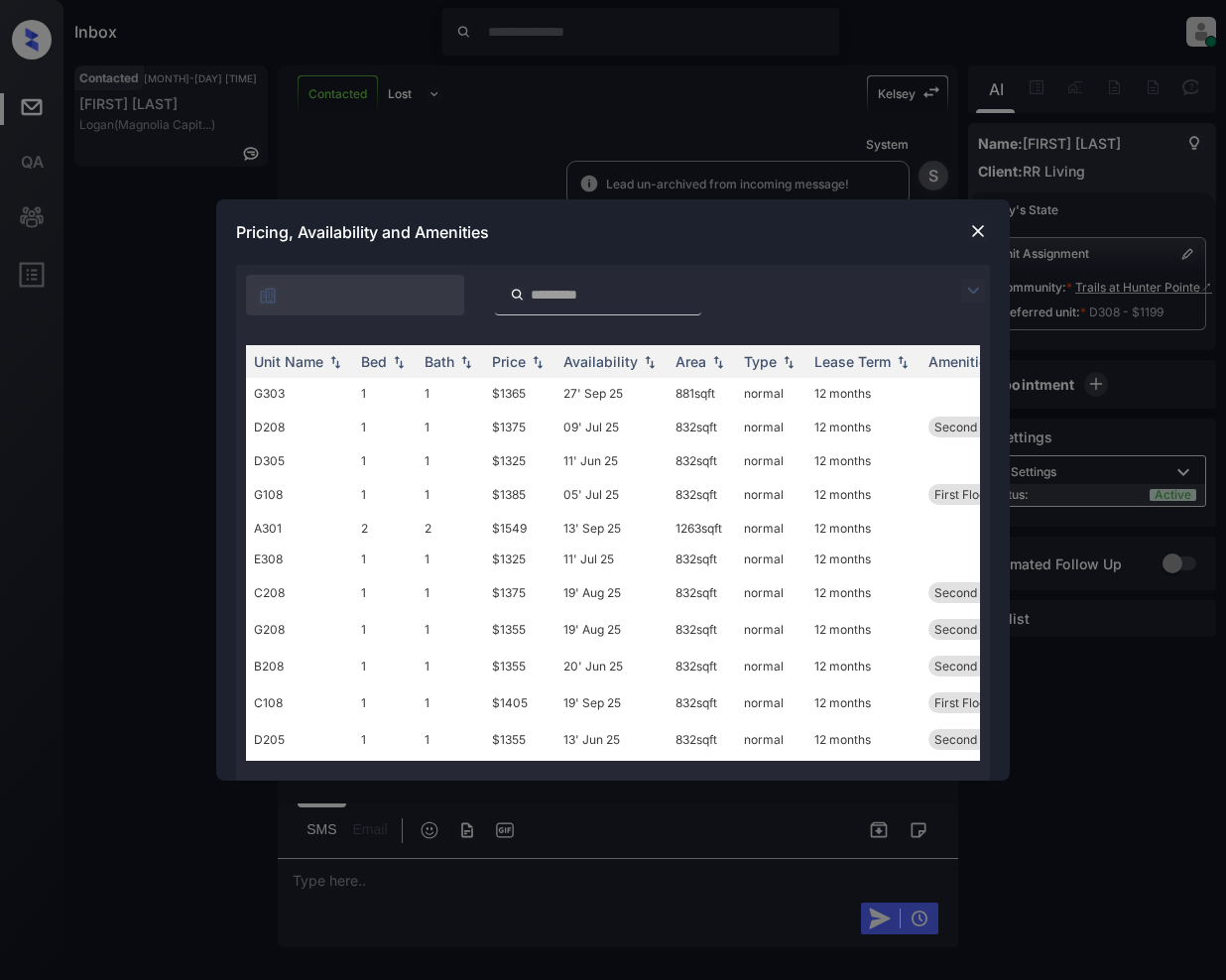 click at bounding box center [973, 291] 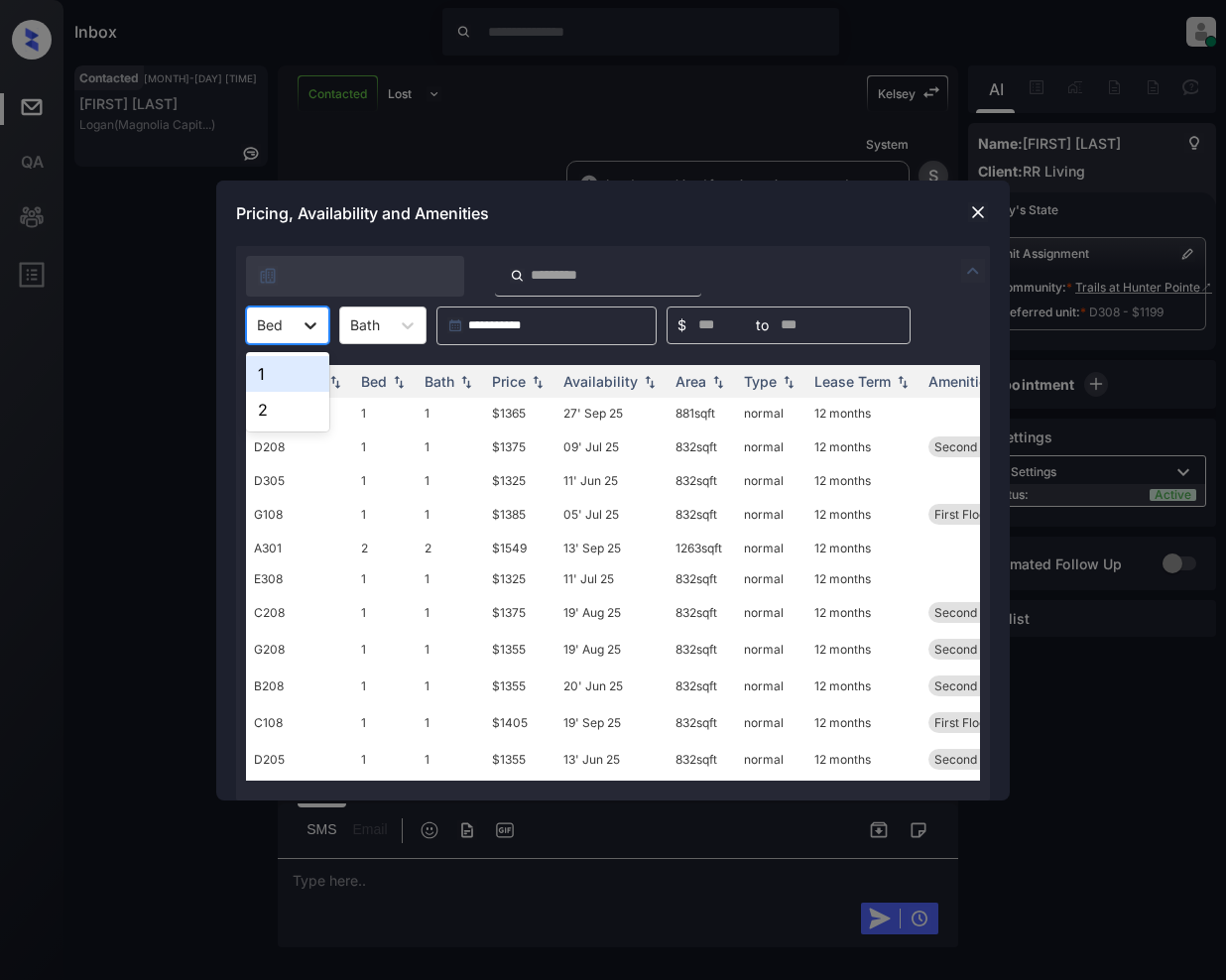 click 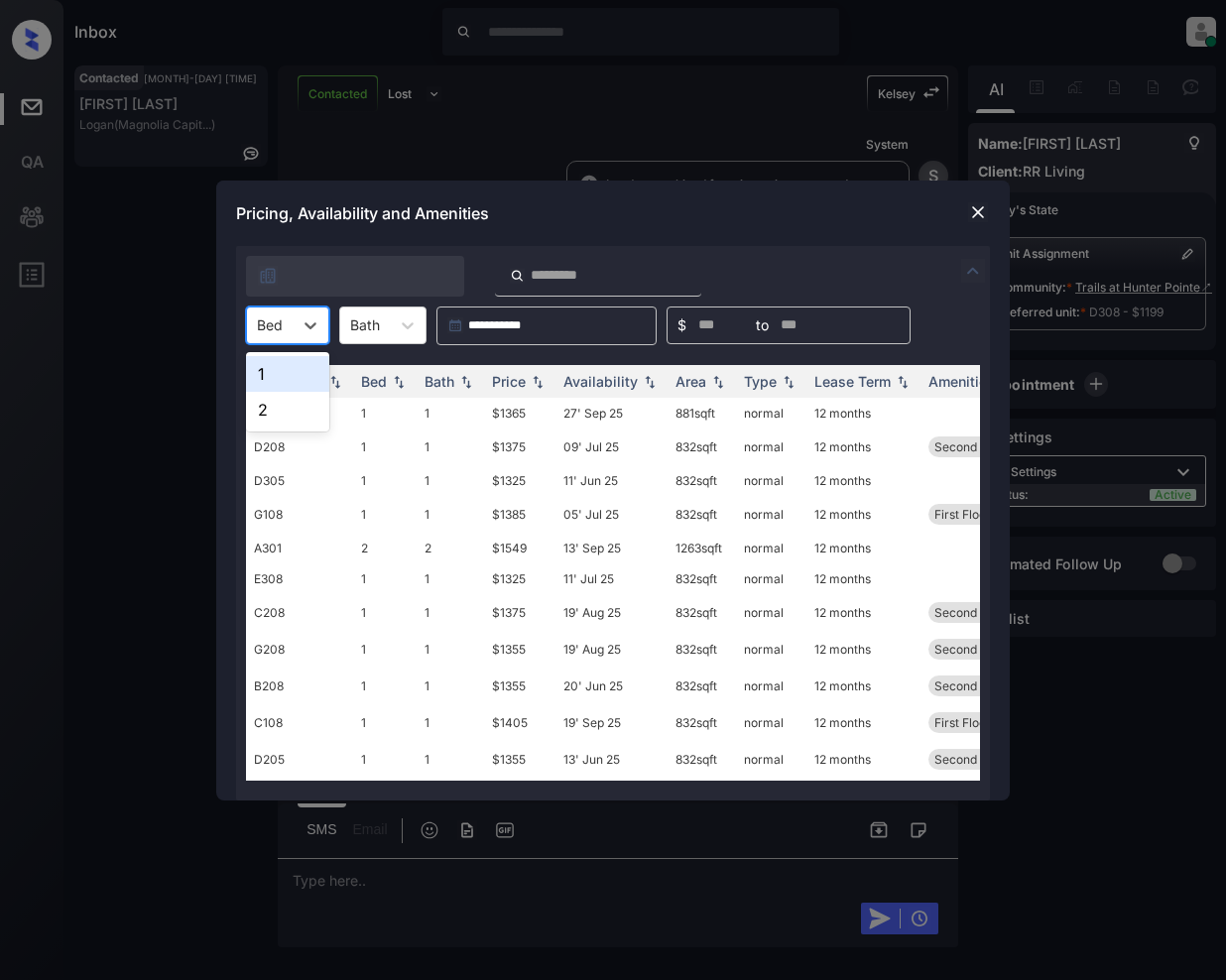 click on "1" at bounding box center (288, 374) 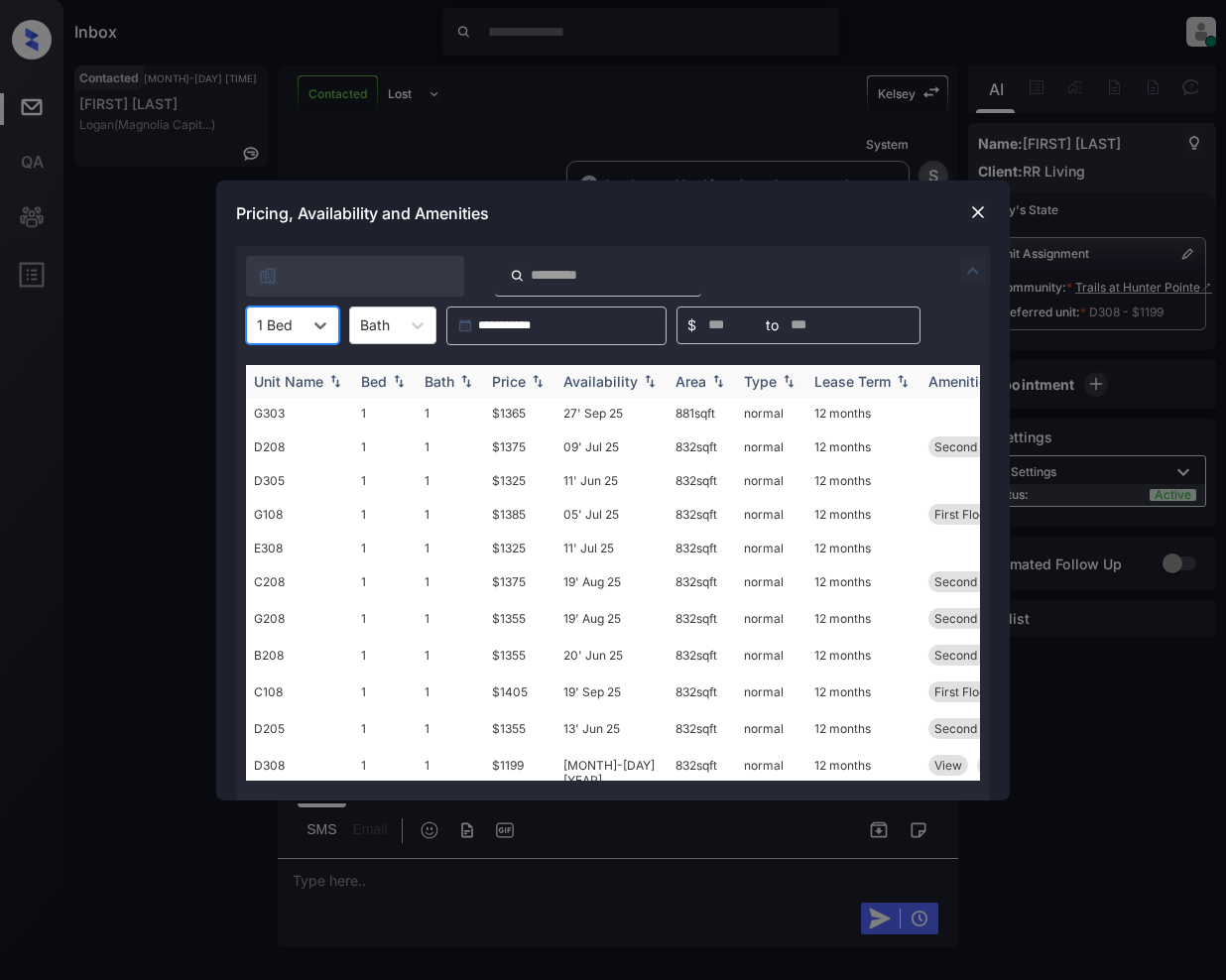 click at bounding box center [538, 381] 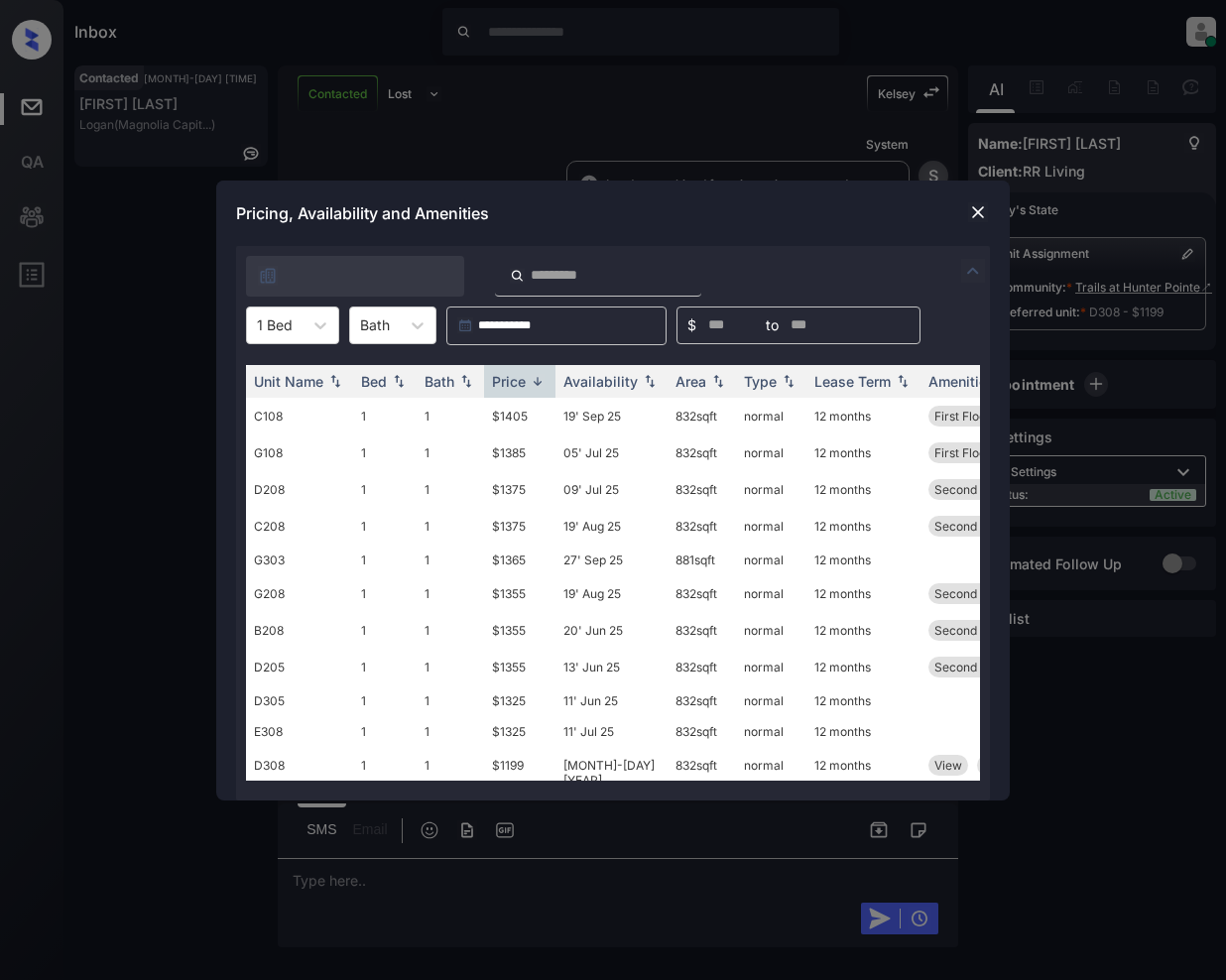 scroll, scrollTop: 22, scrollLeft: 0, axis: vertical 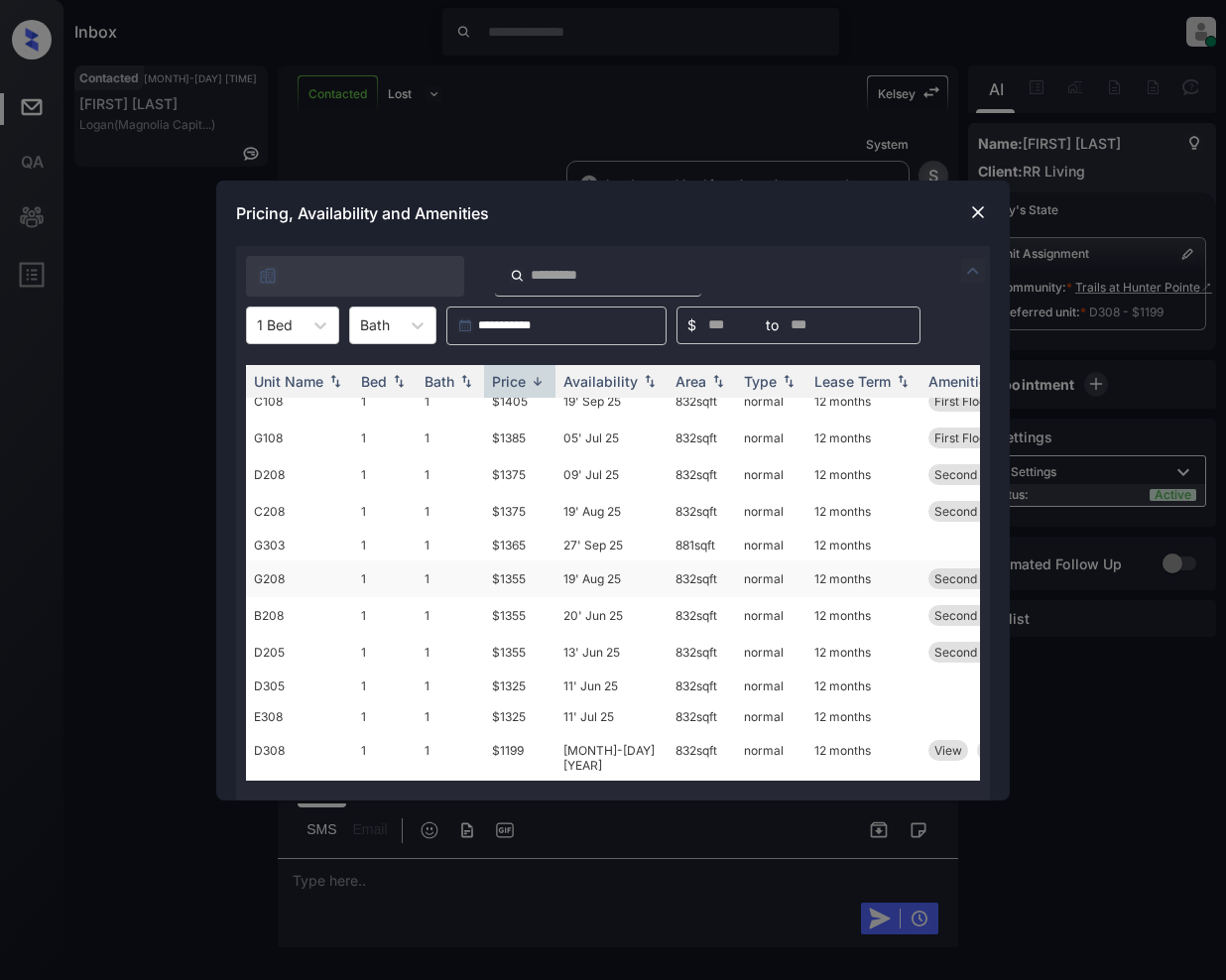 click on "$1355" at bounding box center [520, 578] 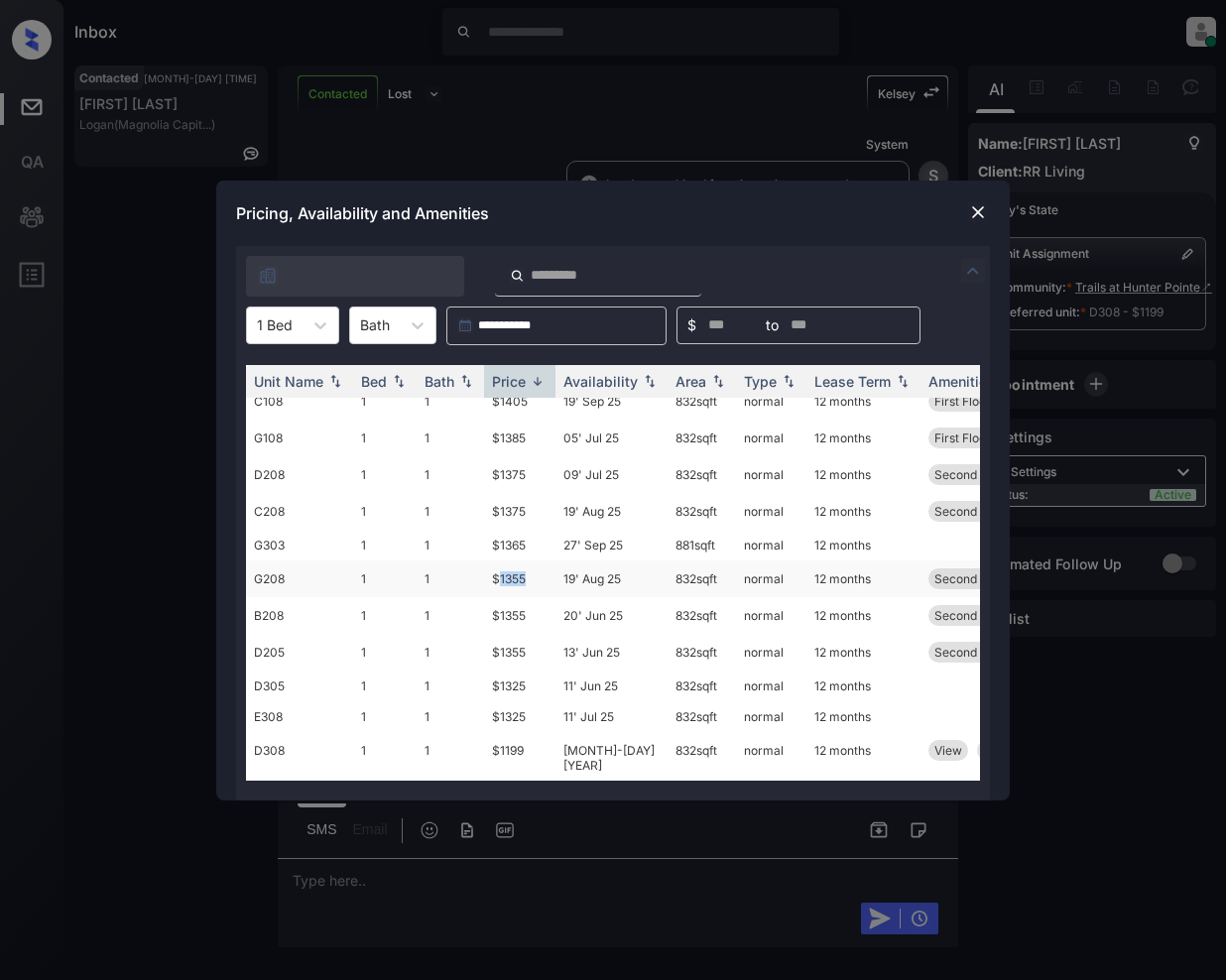 drag, startPoint x: 501, startPoint y: 569, endPoint x: 536, endPoint y: 577, distance: 35.902646 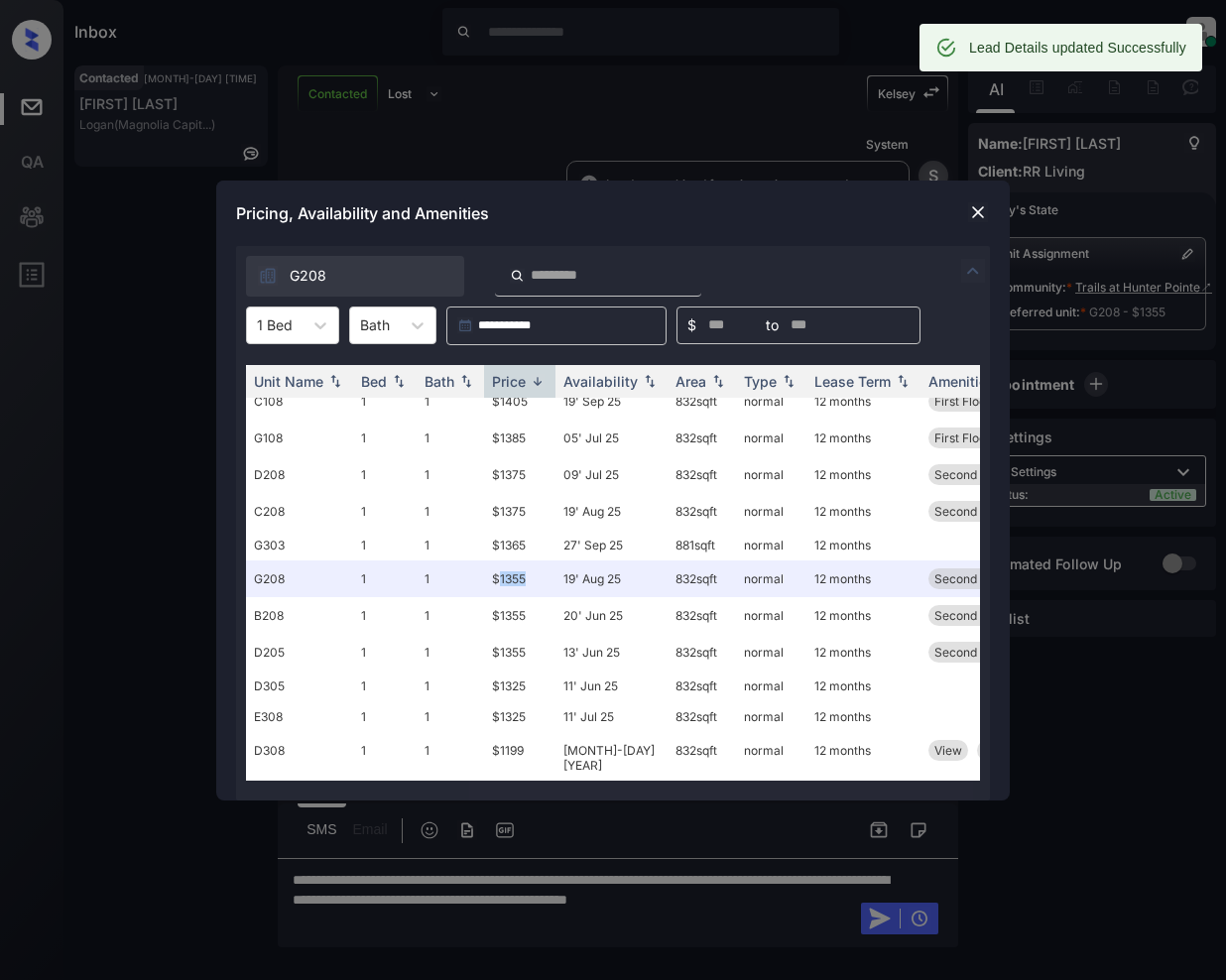 click at bounding box center [978, 212] 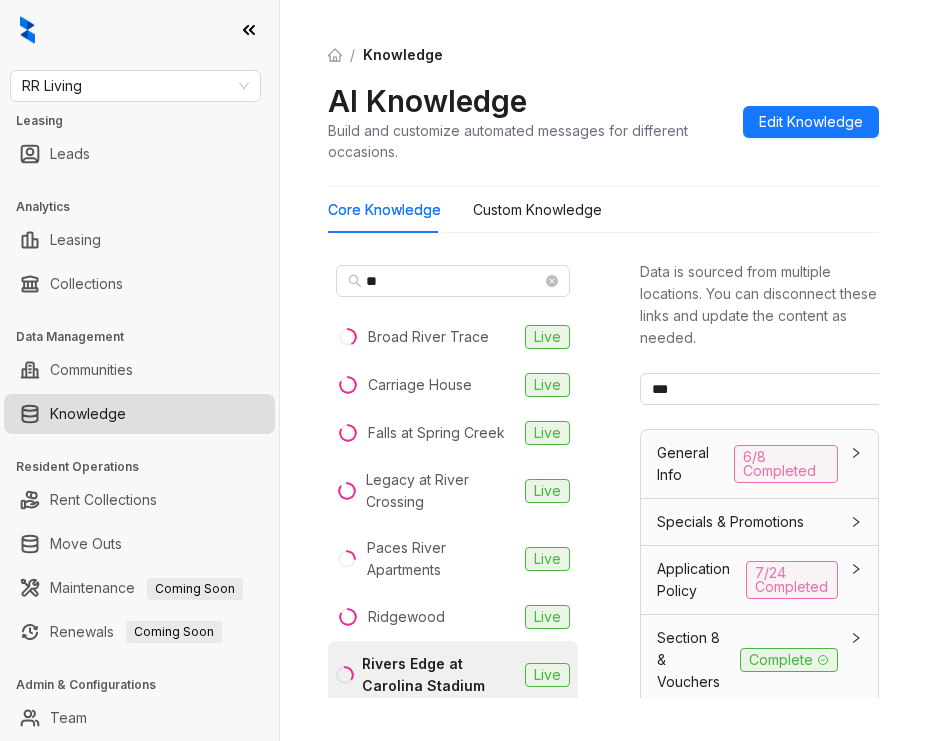 scroll, scrollTop: 0, scrollLeft: 0, axis: both 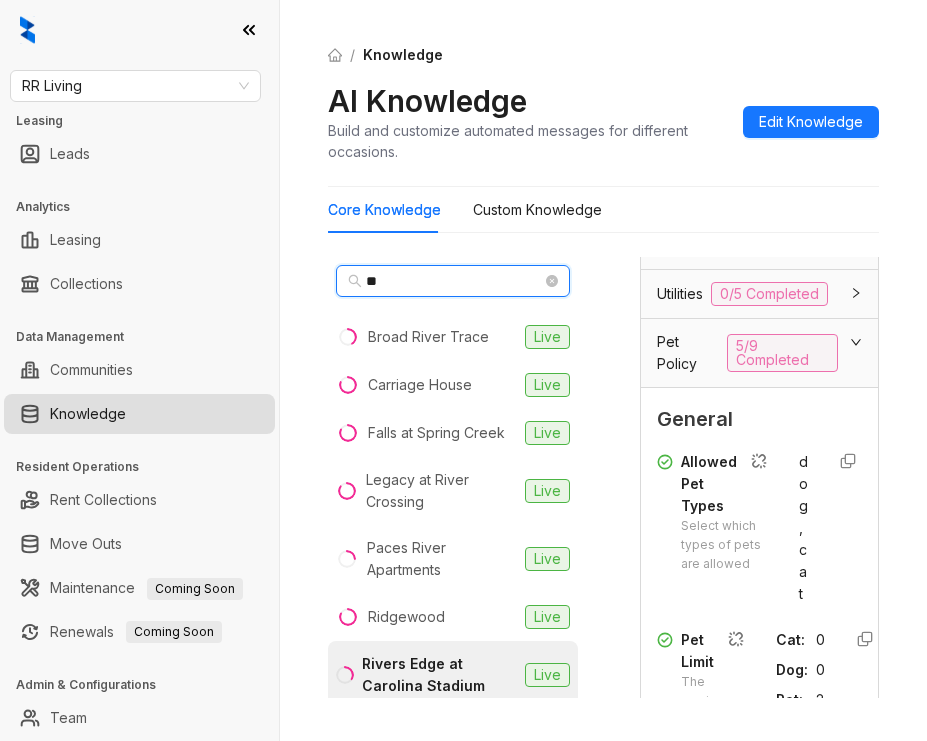 click on "**" at bounding box center [454, 281] 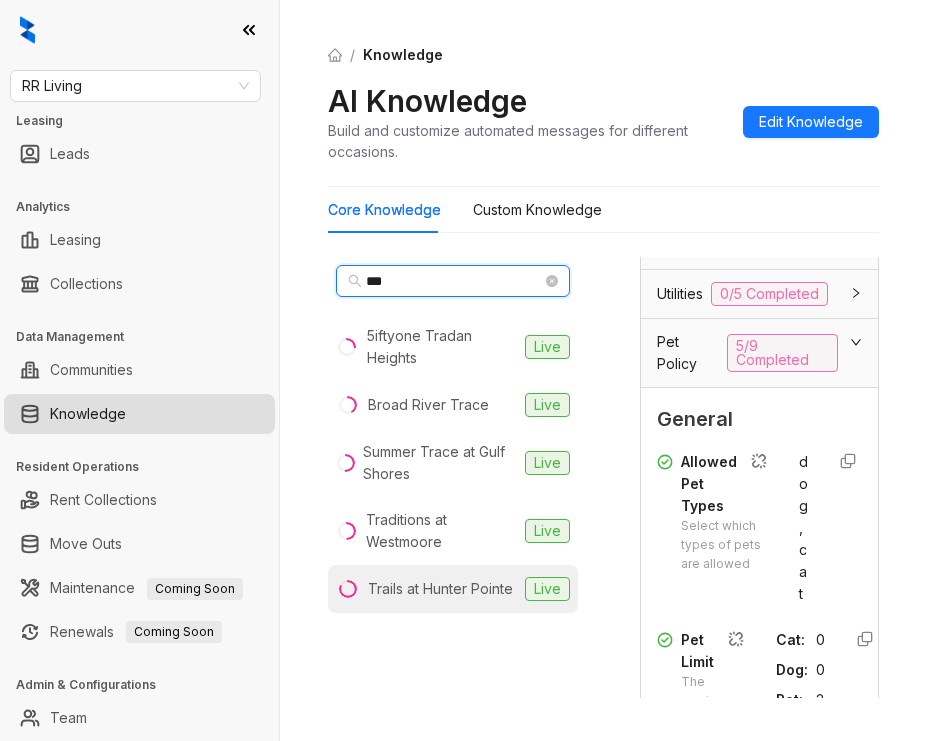 type on "***" 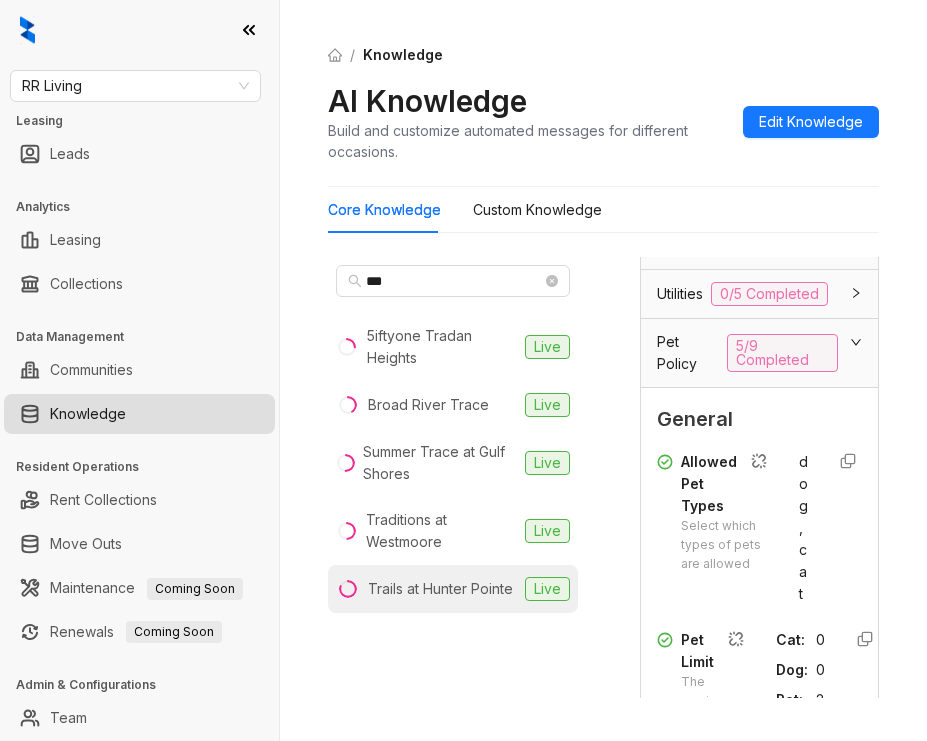 click on "Trails at Hunter Pointe" at bounding box center [440, 589] 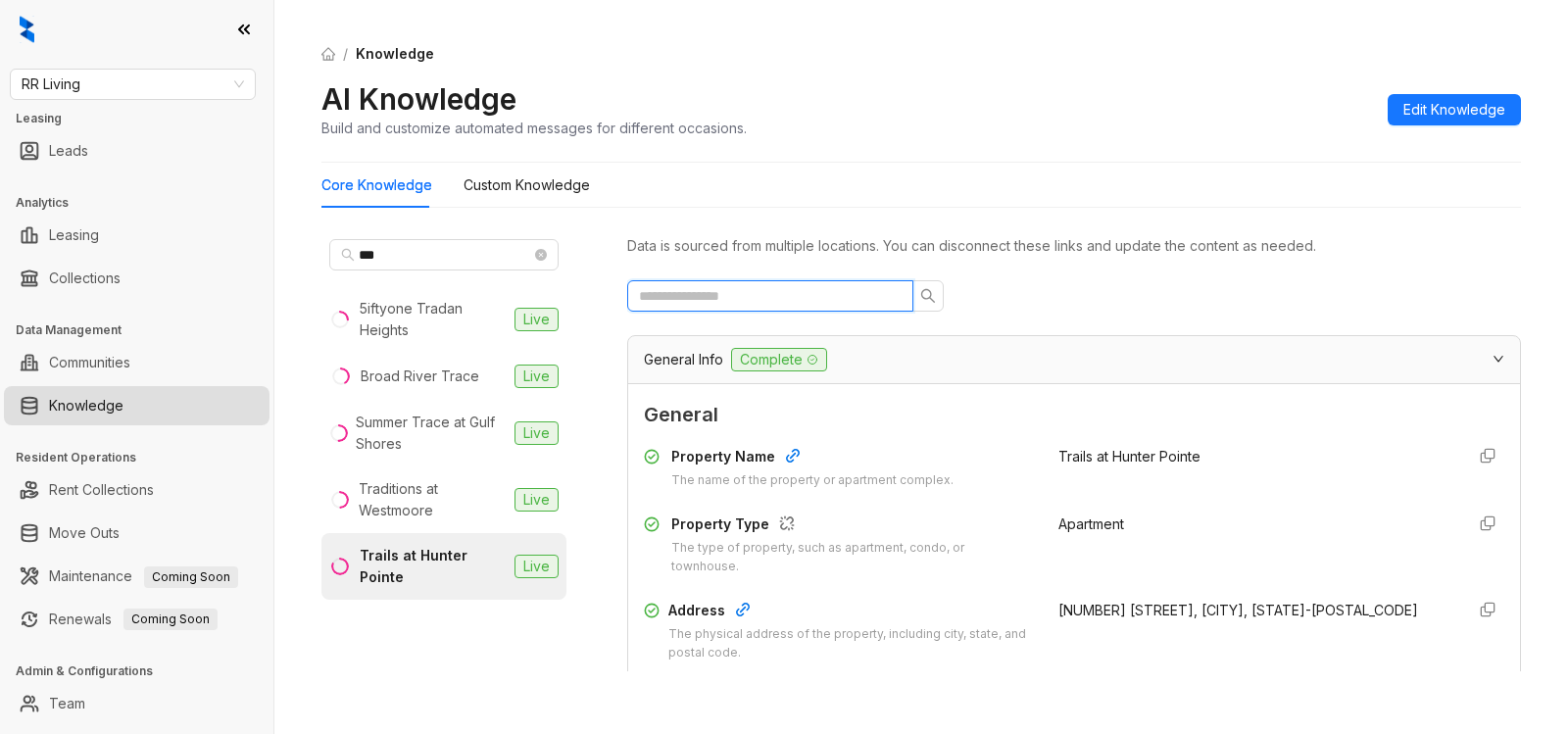 click at bounding box center [762, 296] 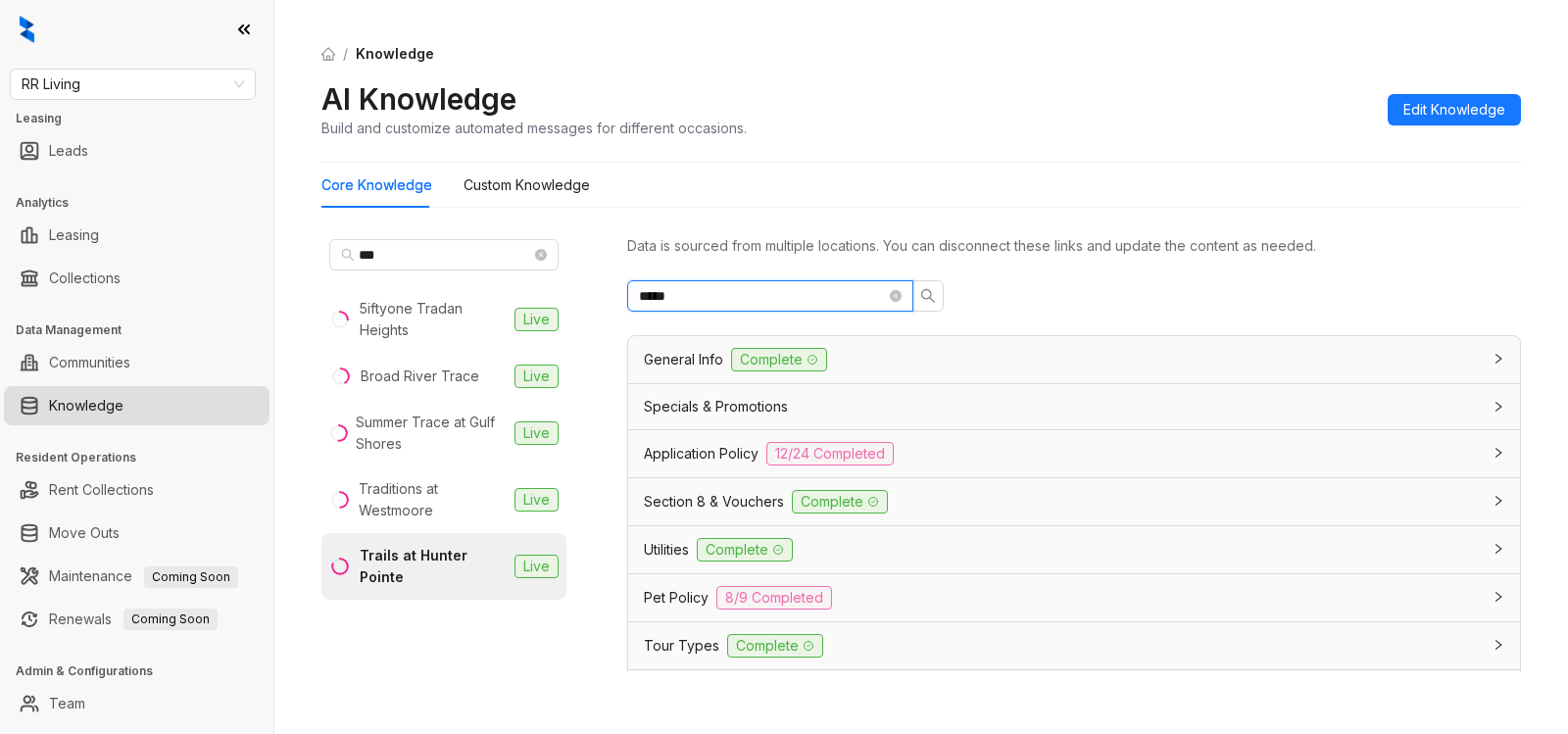type on "*****" 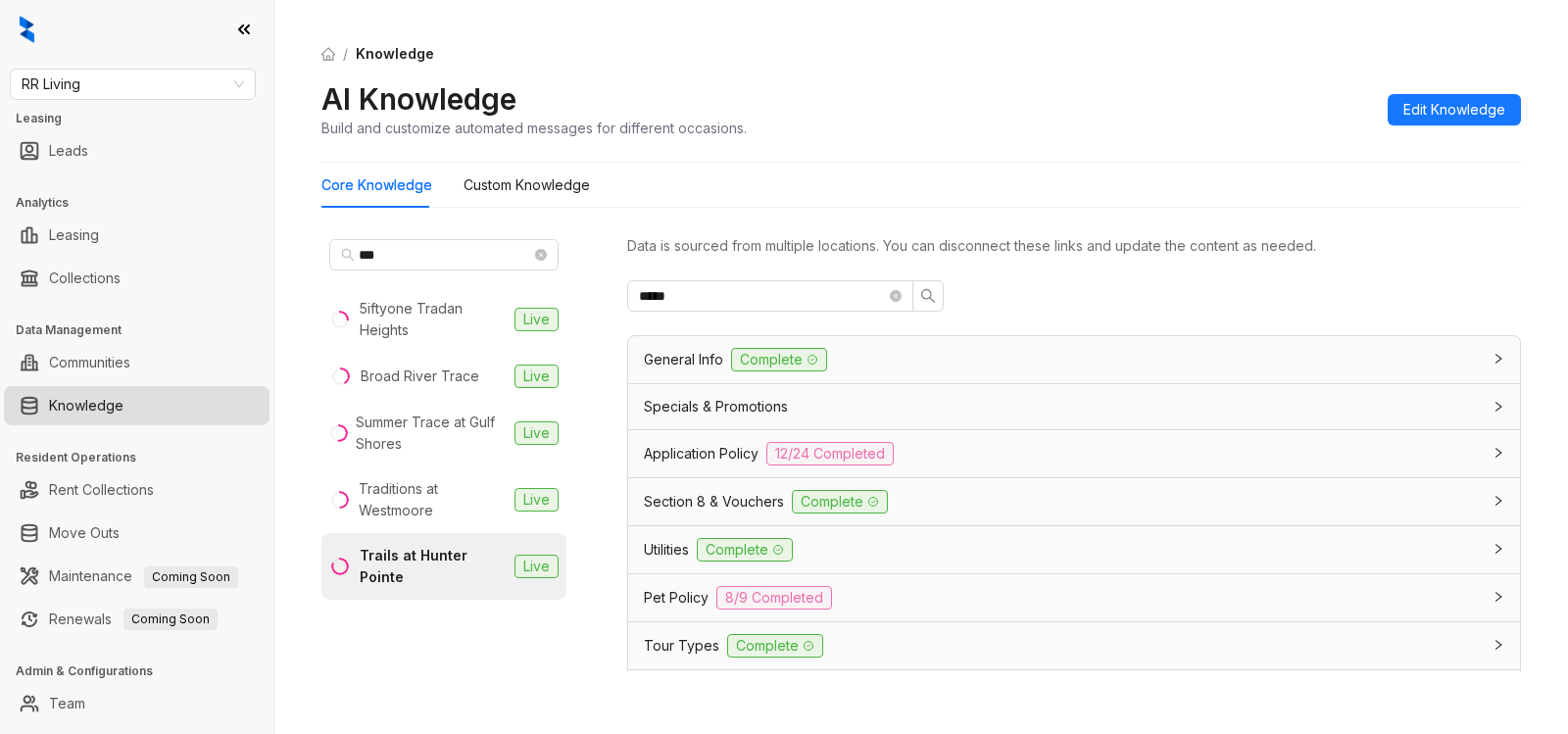 click at bounding box center (1493, 359) 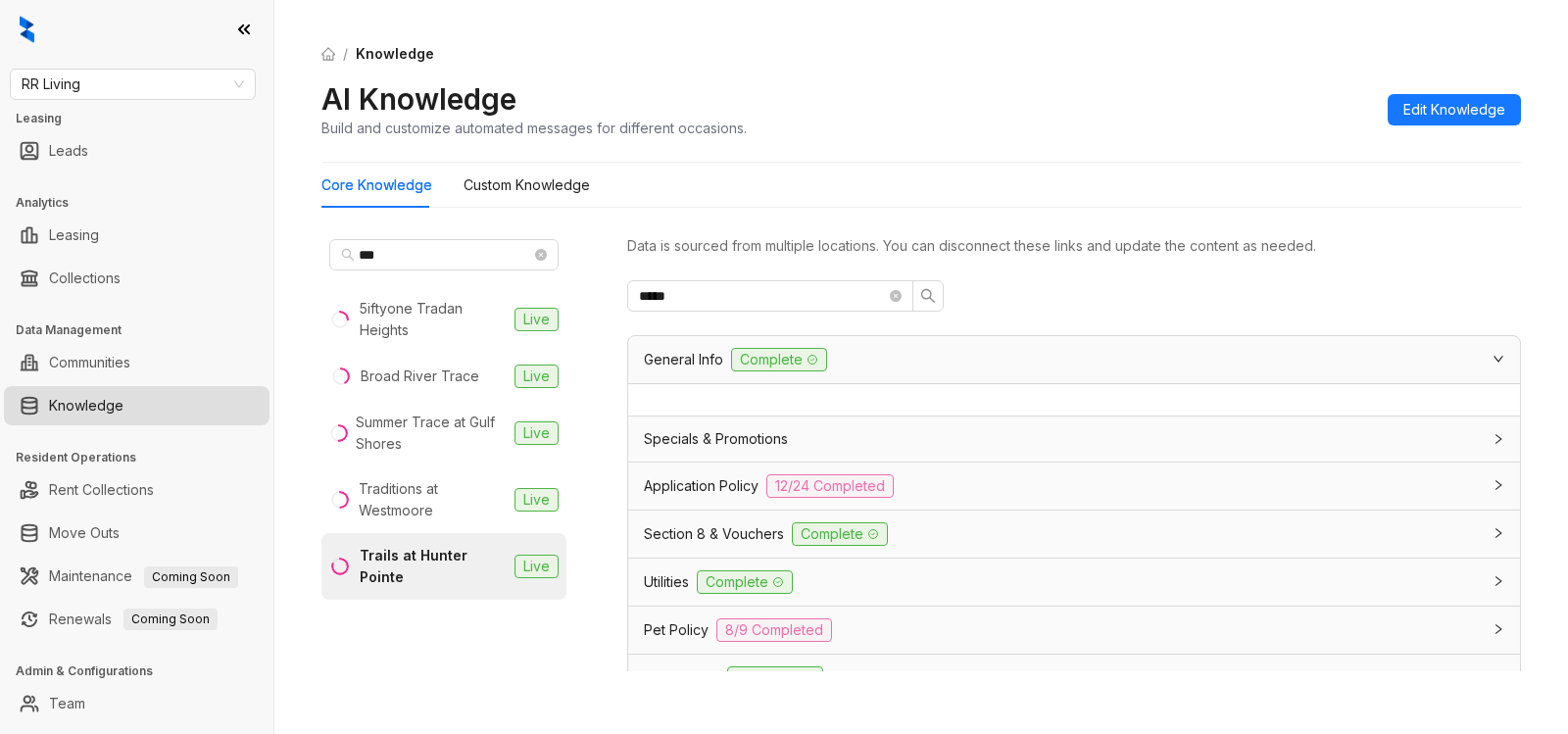 click on "General Info Complete" at bounding box center (1062, 360) 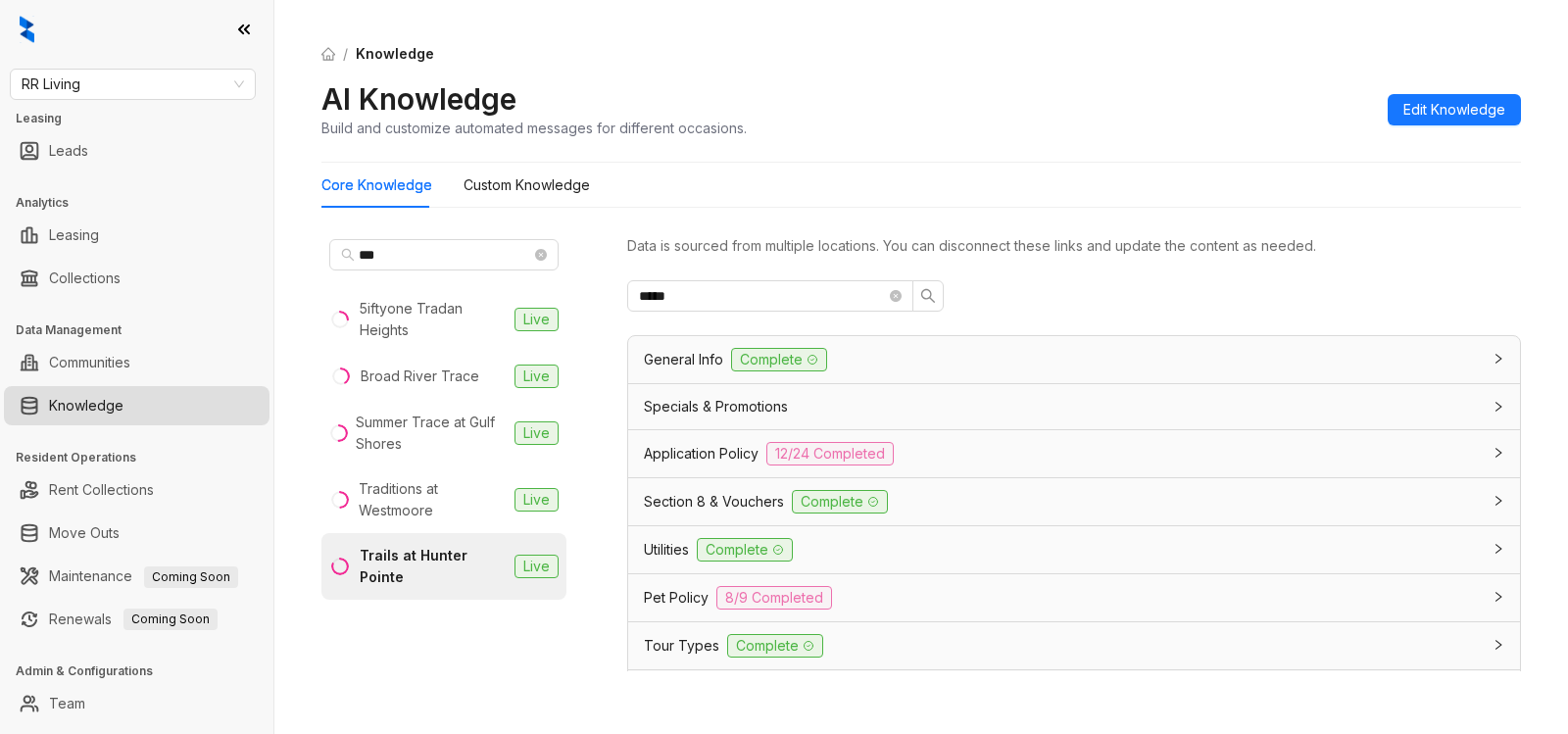 click on "General Info" at bounding box center [683, 360] 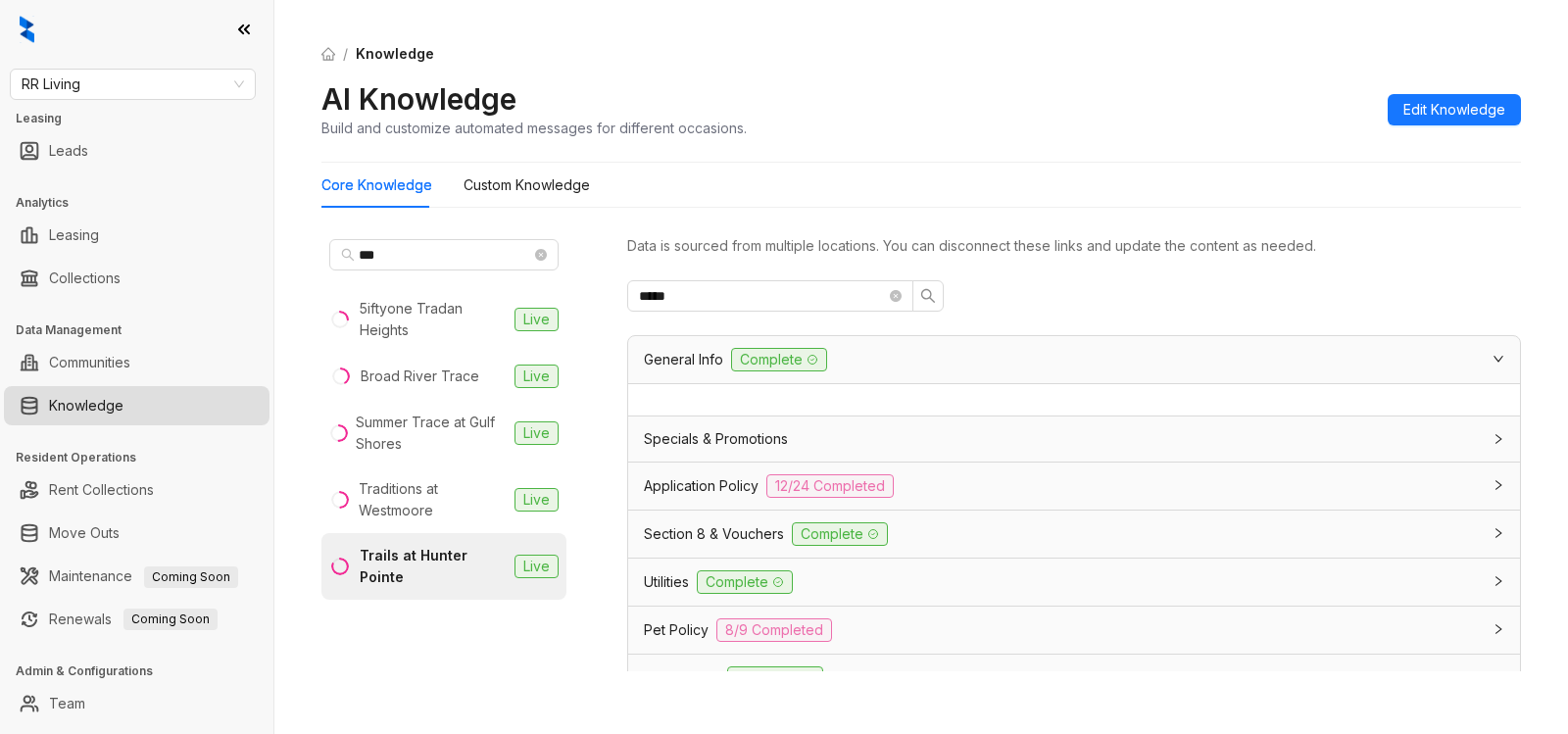 click at bounding box center (1493, 439) 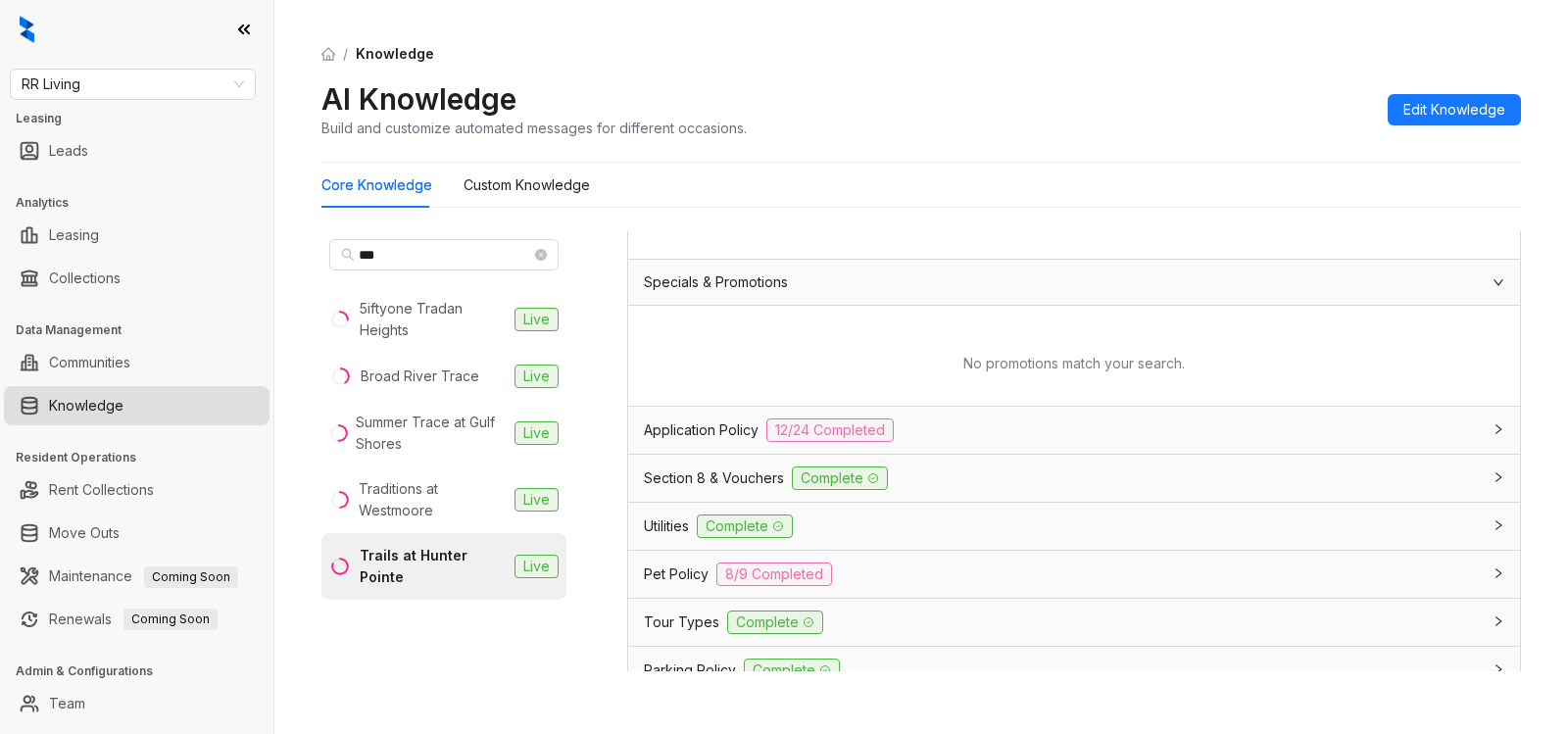 scroll, scrollTop: 207, scrollLeft: 0, axis: vertical 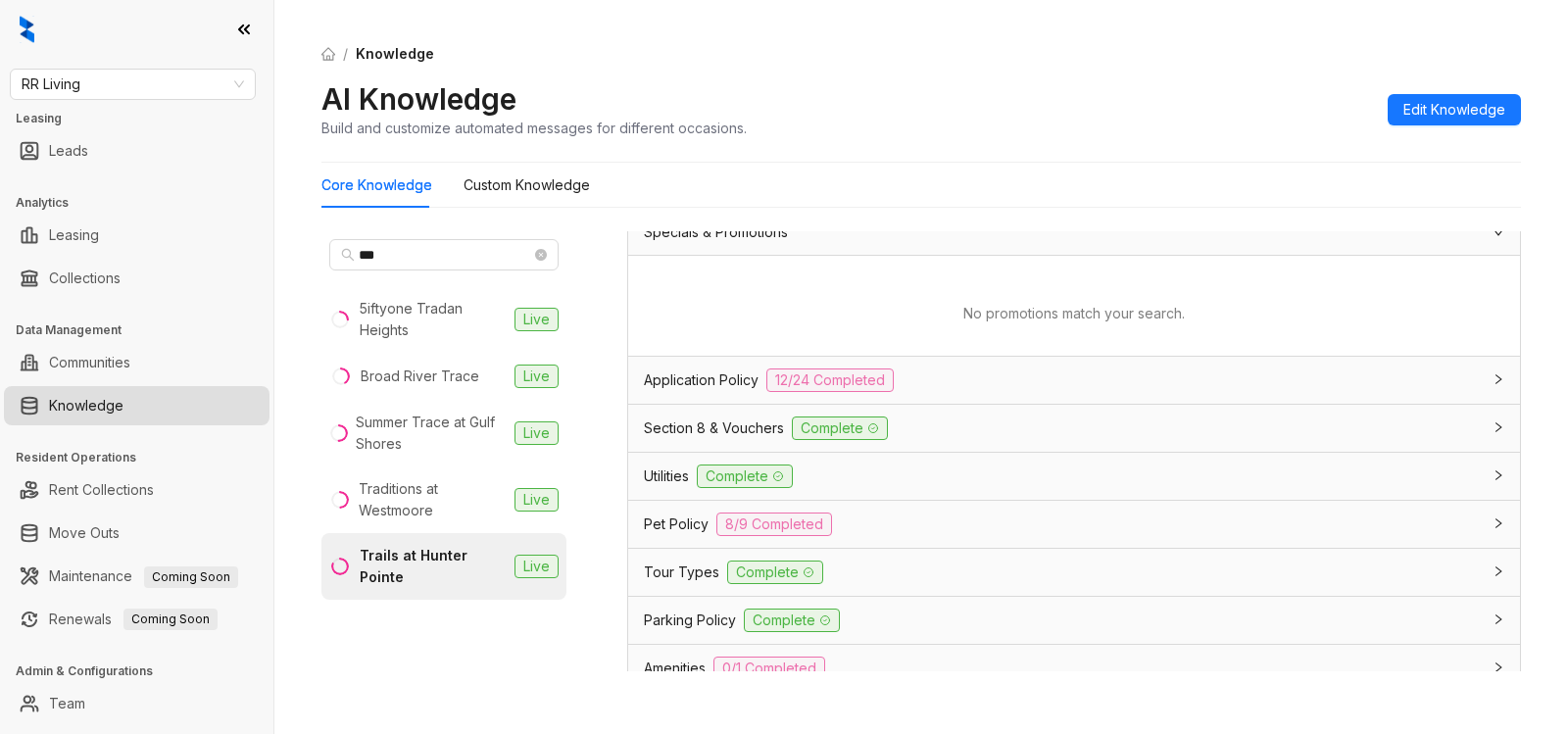 click 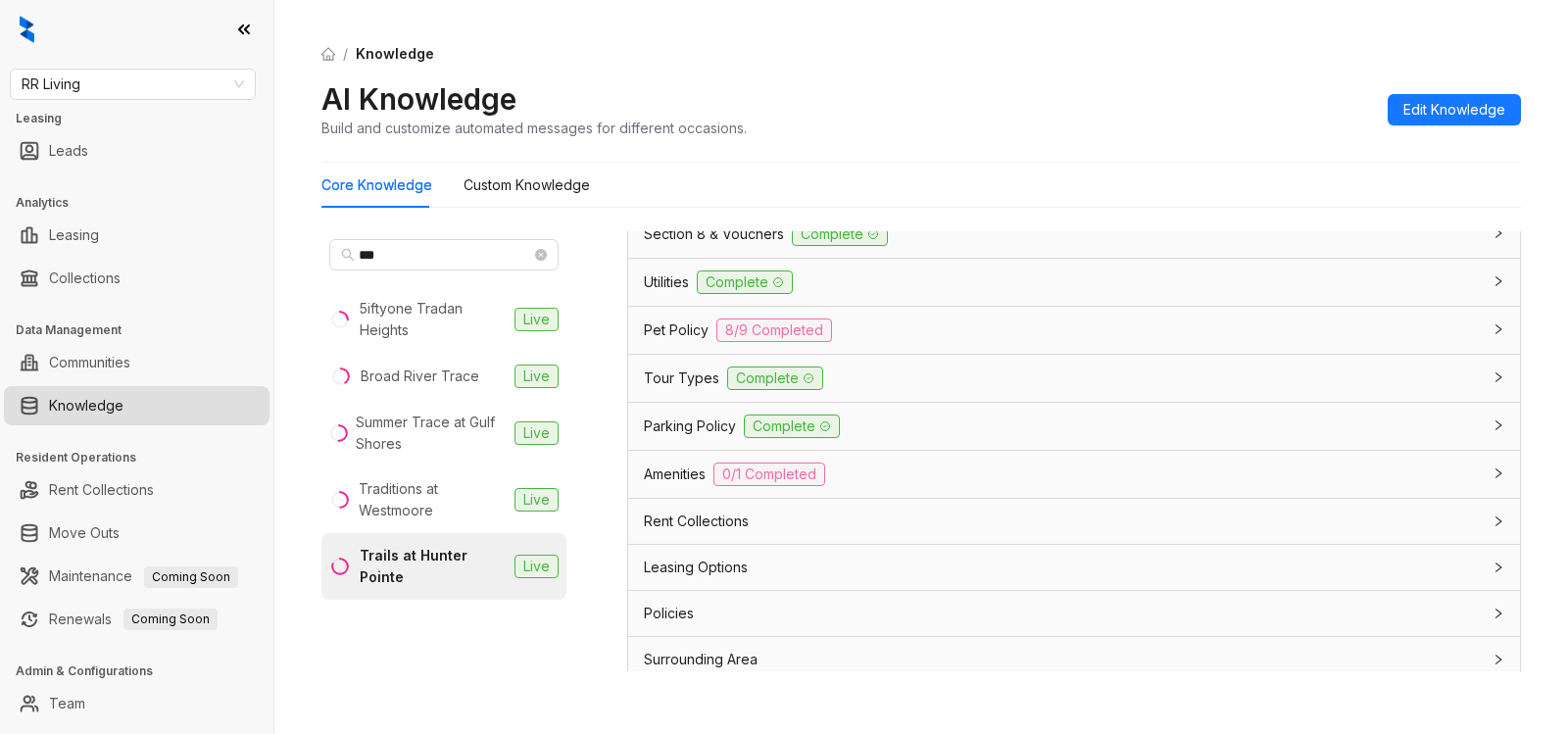 scroll, scrollTop: 445, scrollLeft: 0, axis: vertical 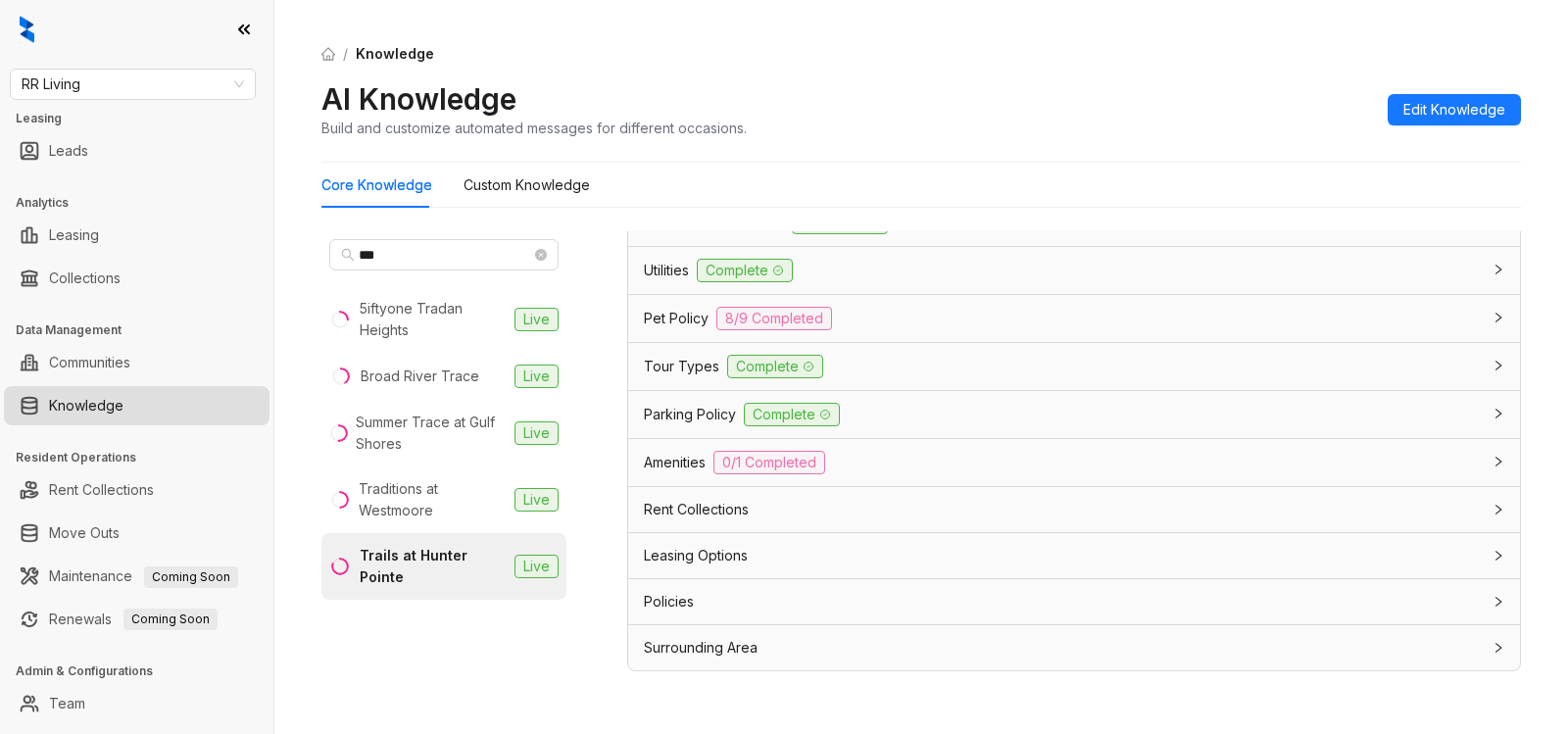 click 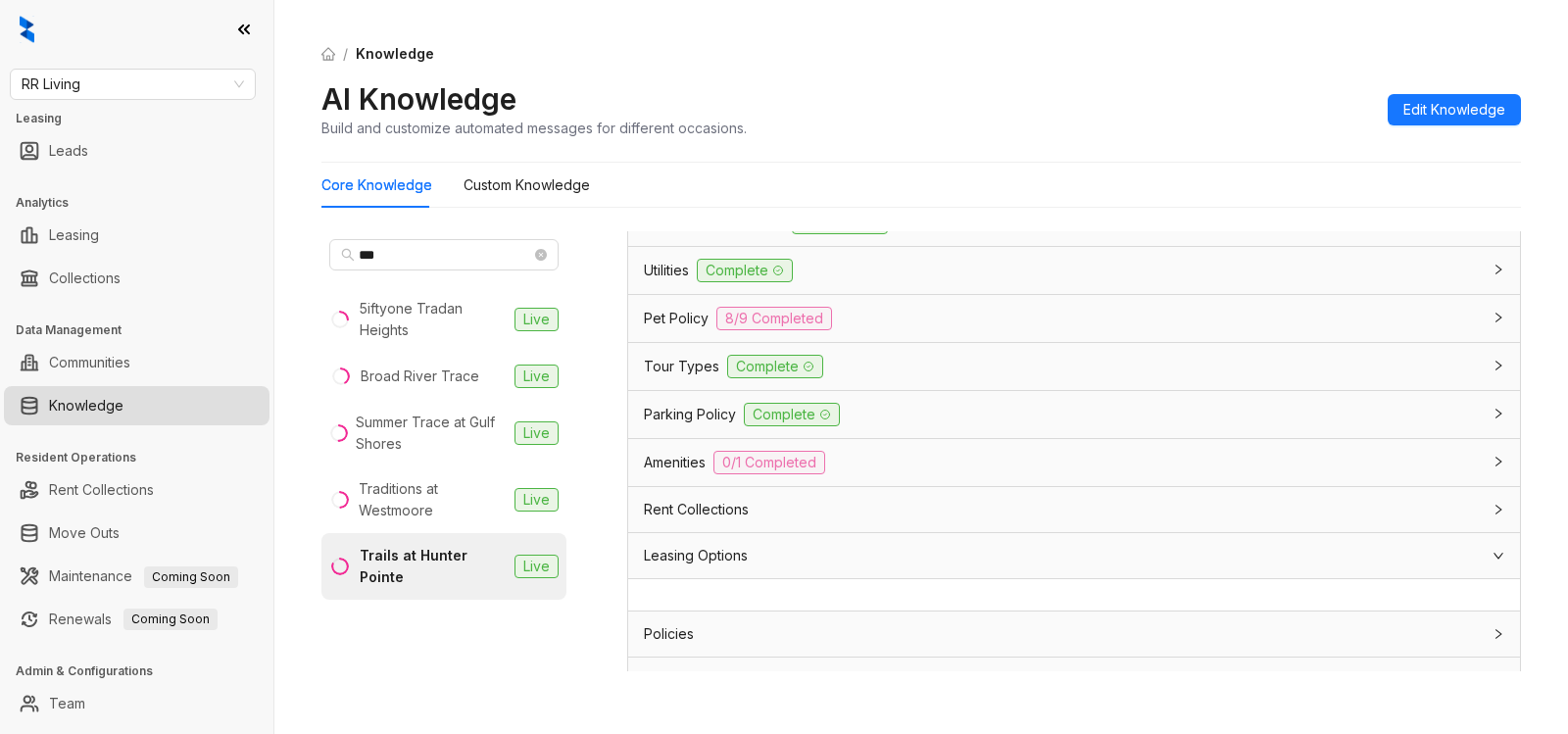 click on "Leasing Options" at bounding box center (696, 556) 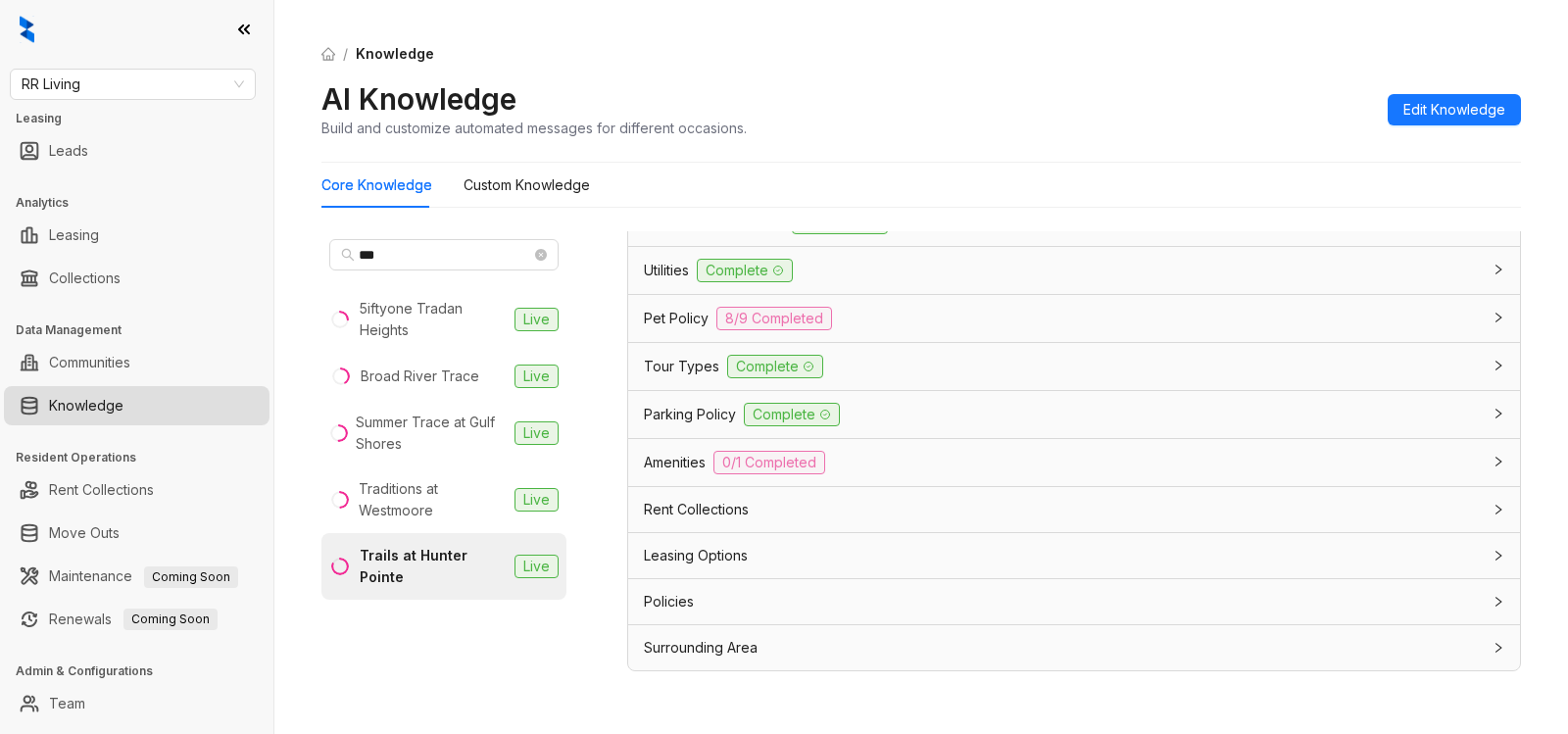 click on "Leasing Options" at bounding box center [696, 556] 